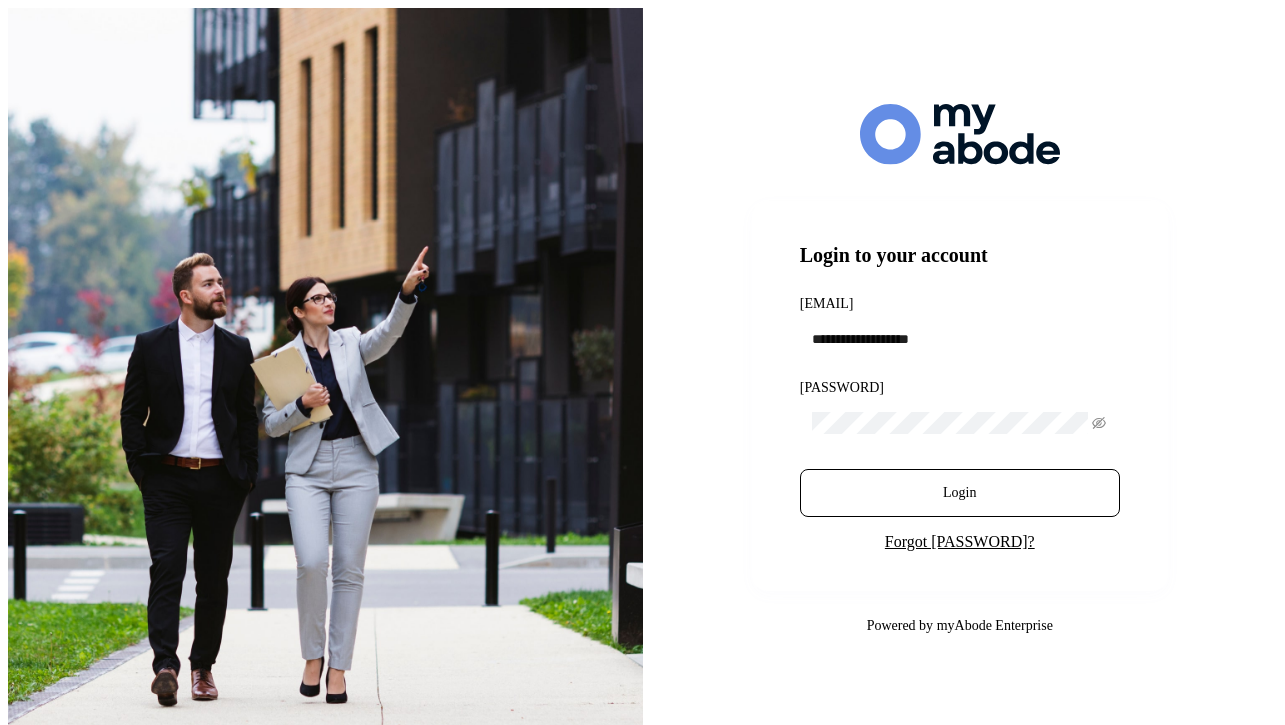 scroll, scrollTop: 0, scrollLeft: 0, axis: both 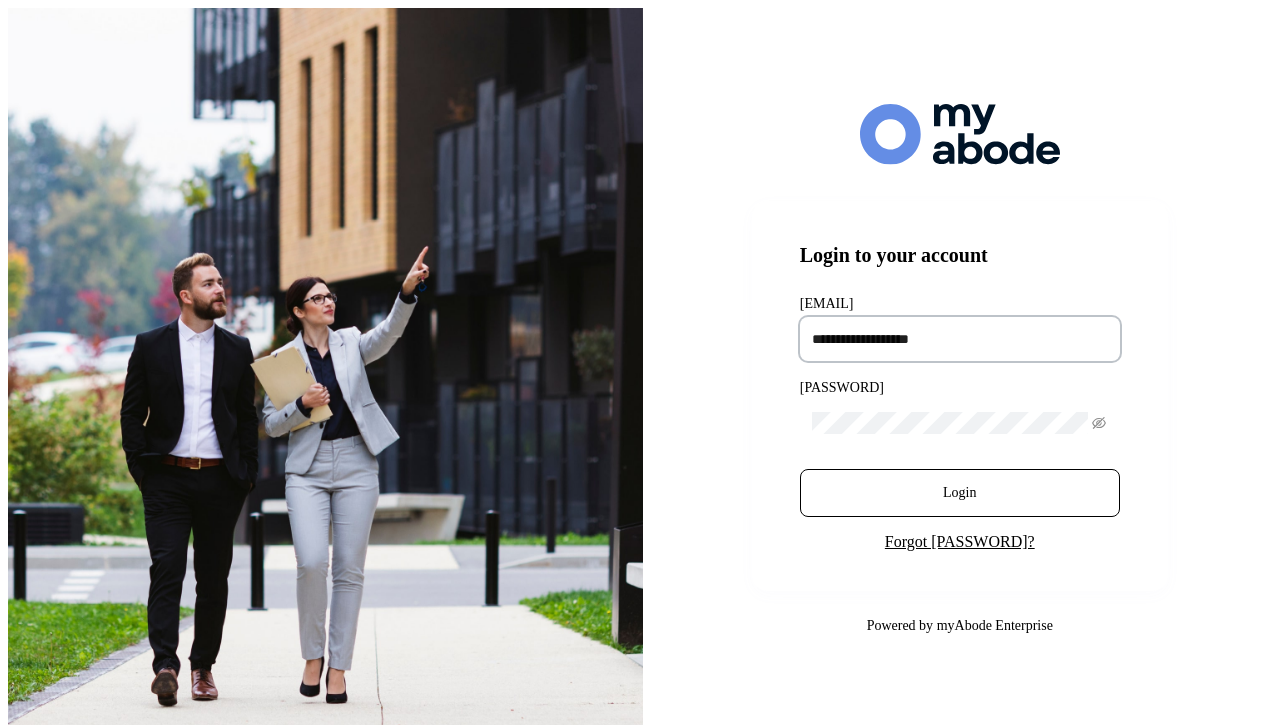 click at bounding box center [960, 339] 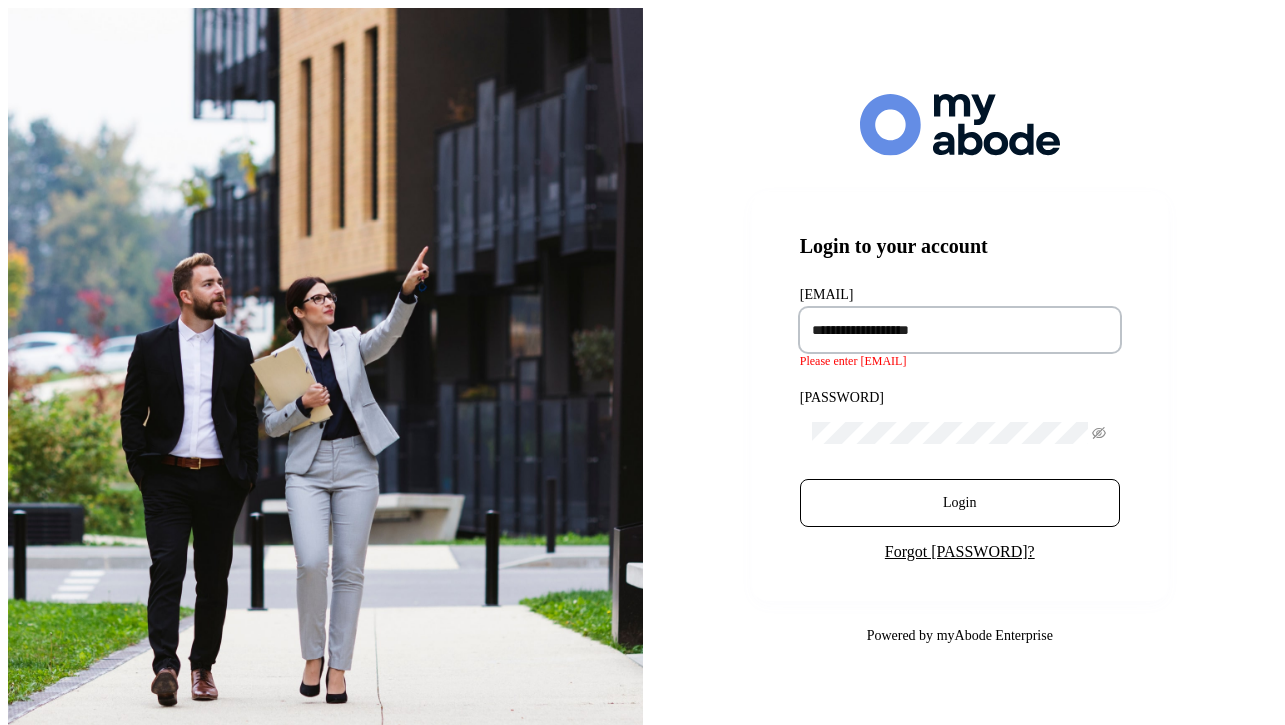 type on "**********" 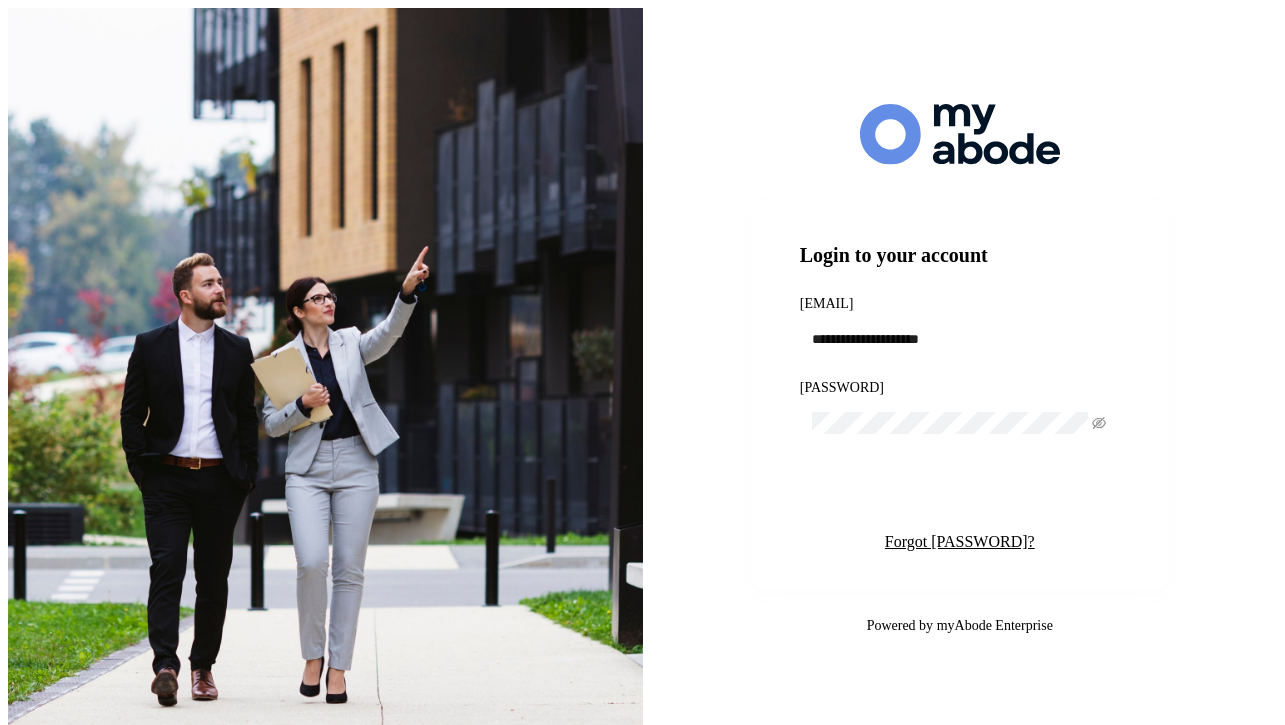 click on "Login" at bounding box center (959, 493) 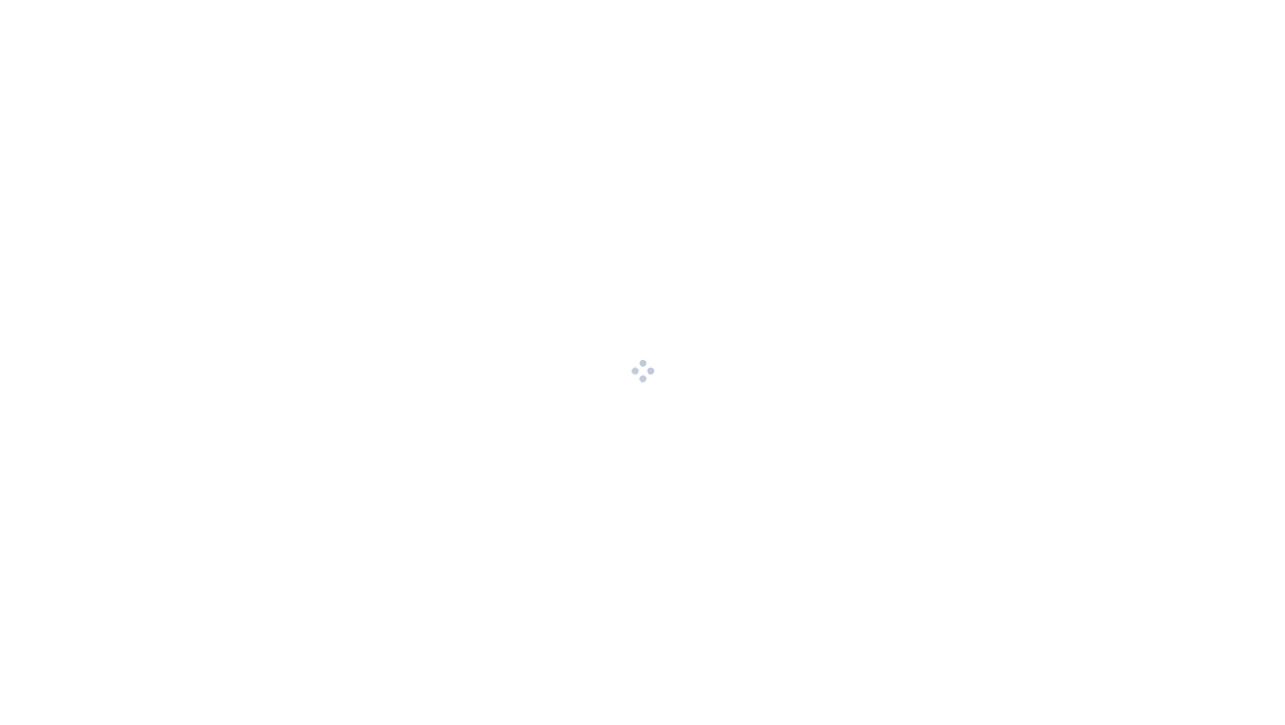scroll, scrollTop: 0, scrollLeft: 0, axis: both 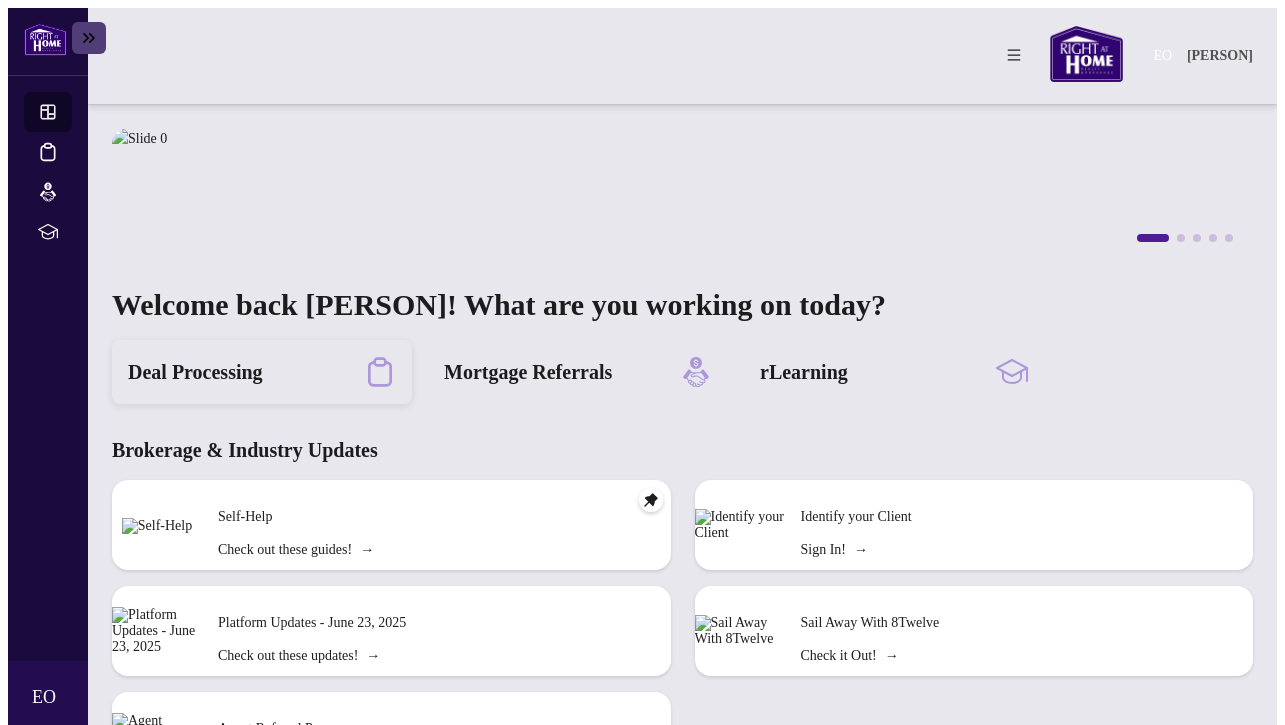 click on "Deal Processing" at bounding box center [262, 372] 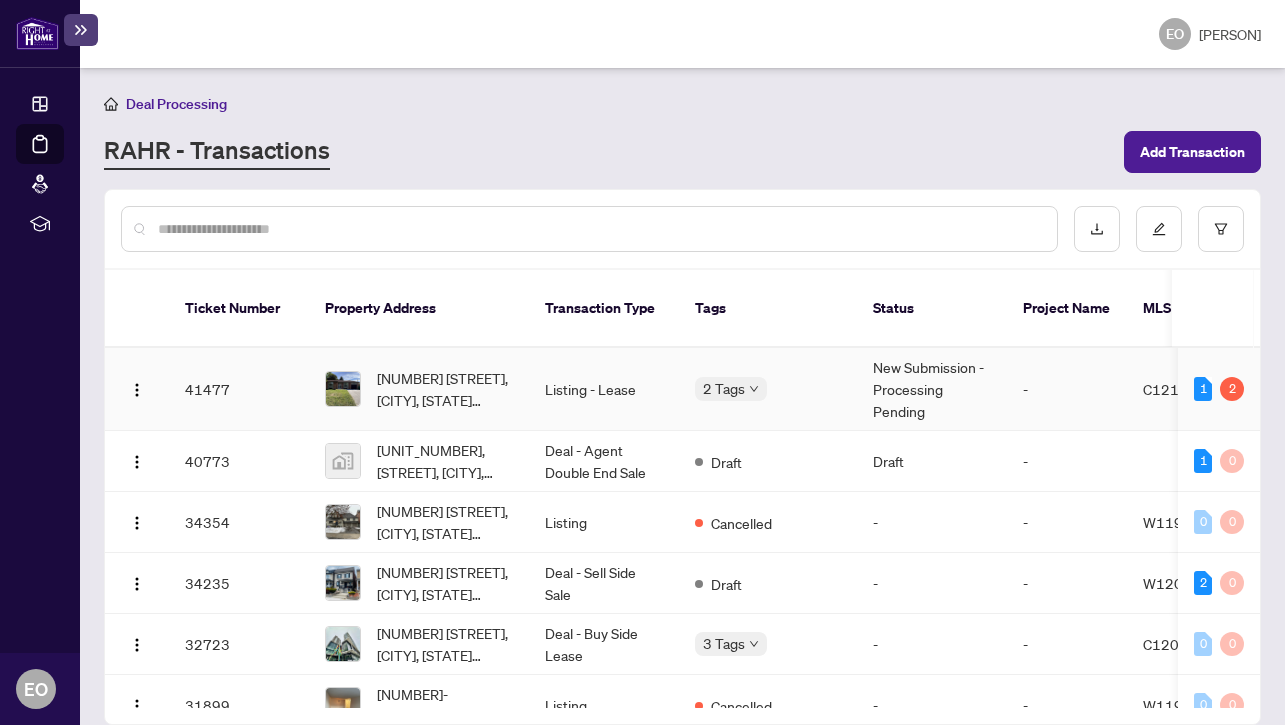 click on "[NUMBER] [STREET], [CITY], [STATE] [POSTAL CODE], [COUNTRY]" at bounding box center (445, 389) 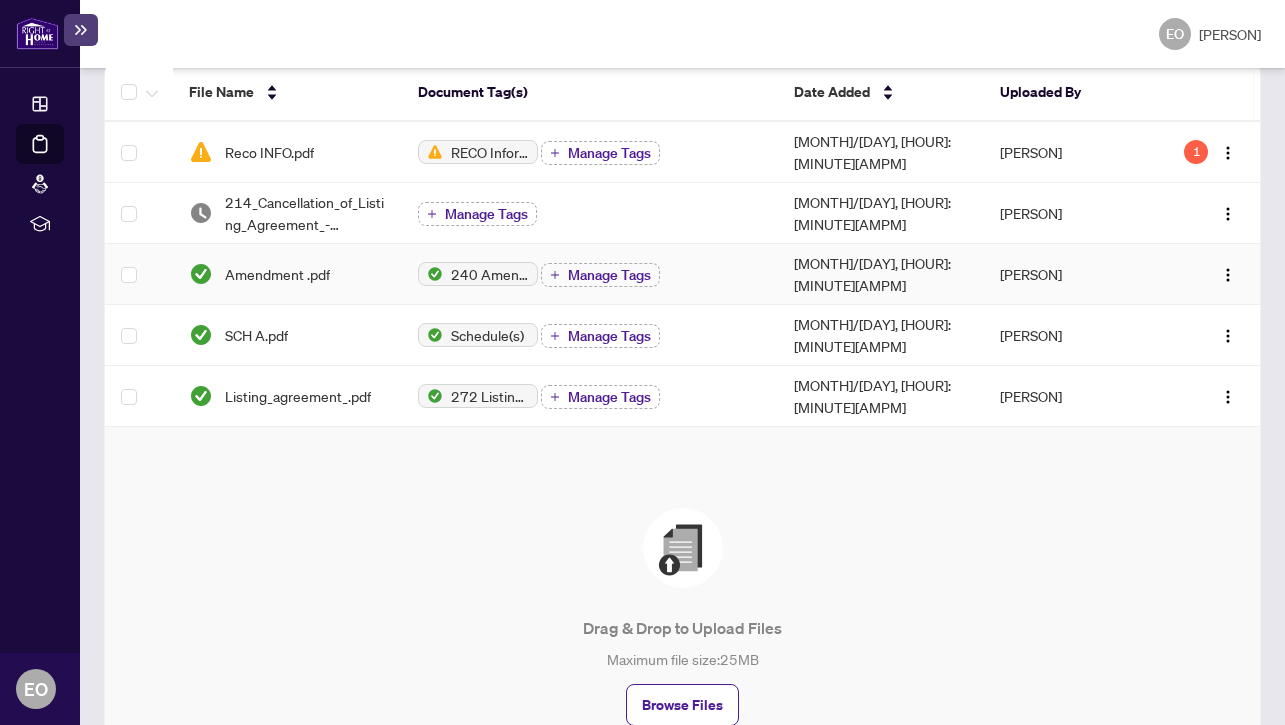 scroll, scrollTop: 359, scrollLeft: 0, axis: vertical 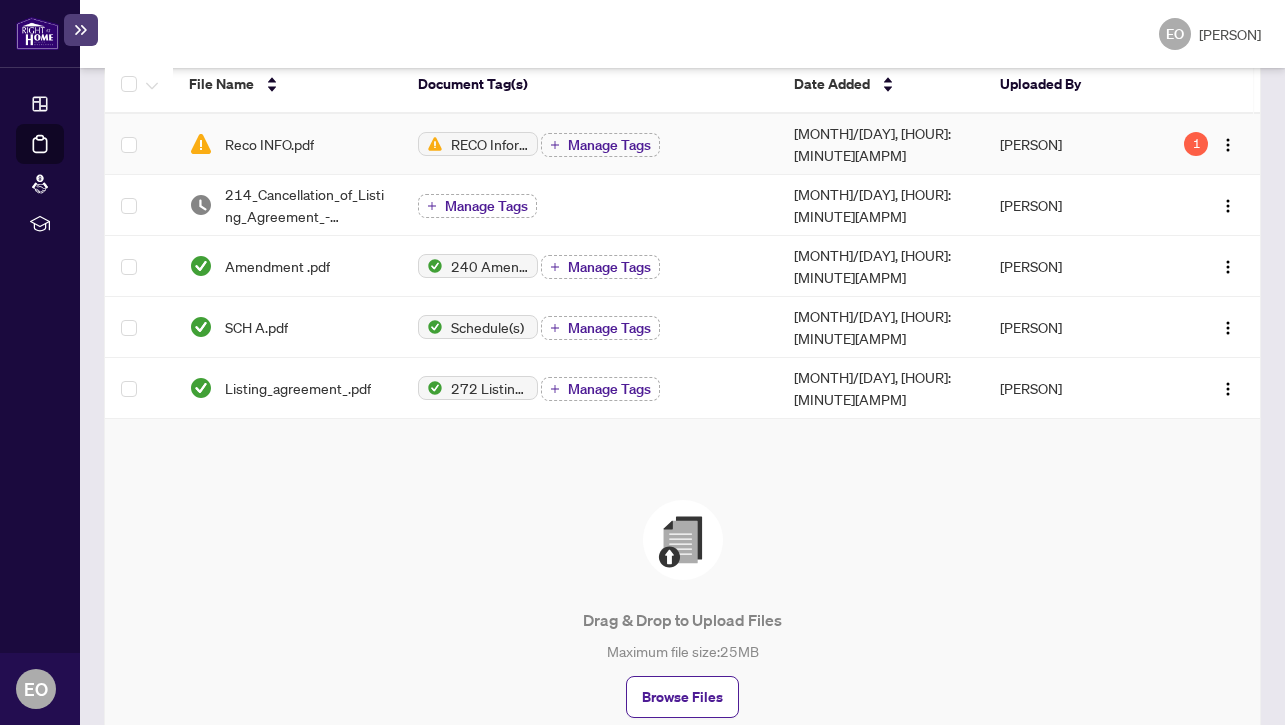 click on "RECO Information Guide Manage Tags" at bounding box center [287, 144] 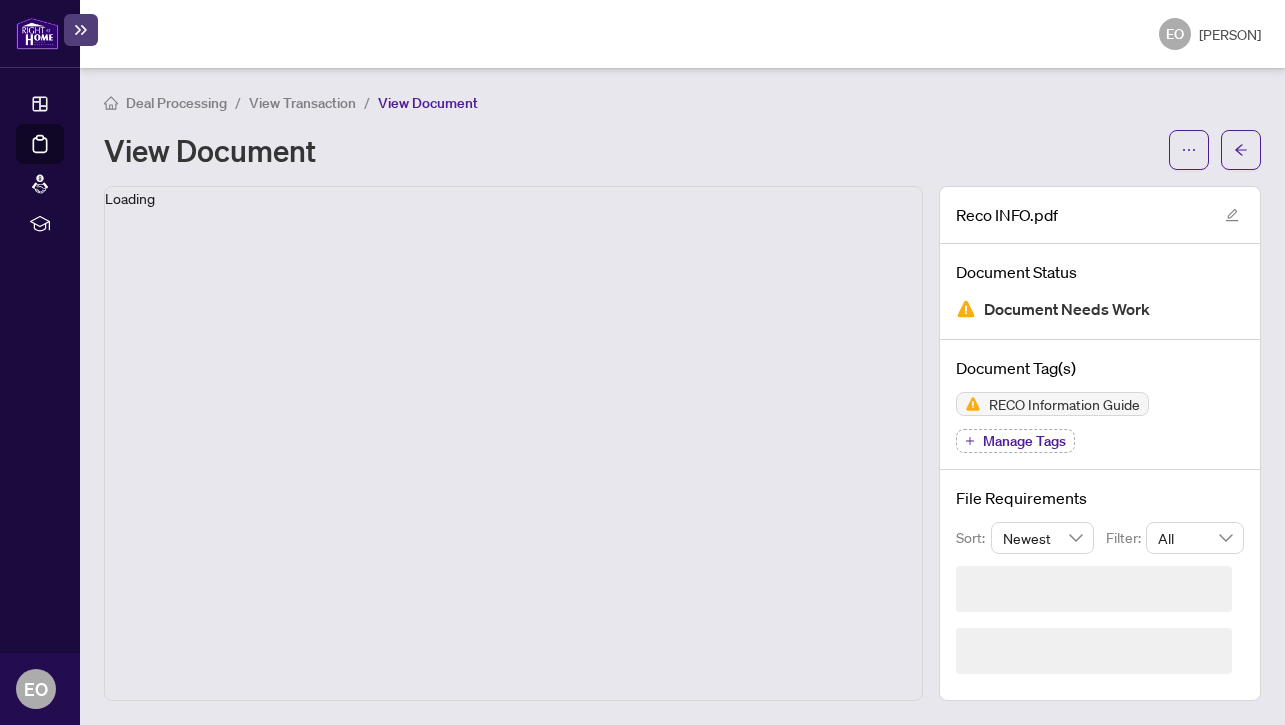 scroll, scrollTop: 0, scrollLeft: 0, axis: both 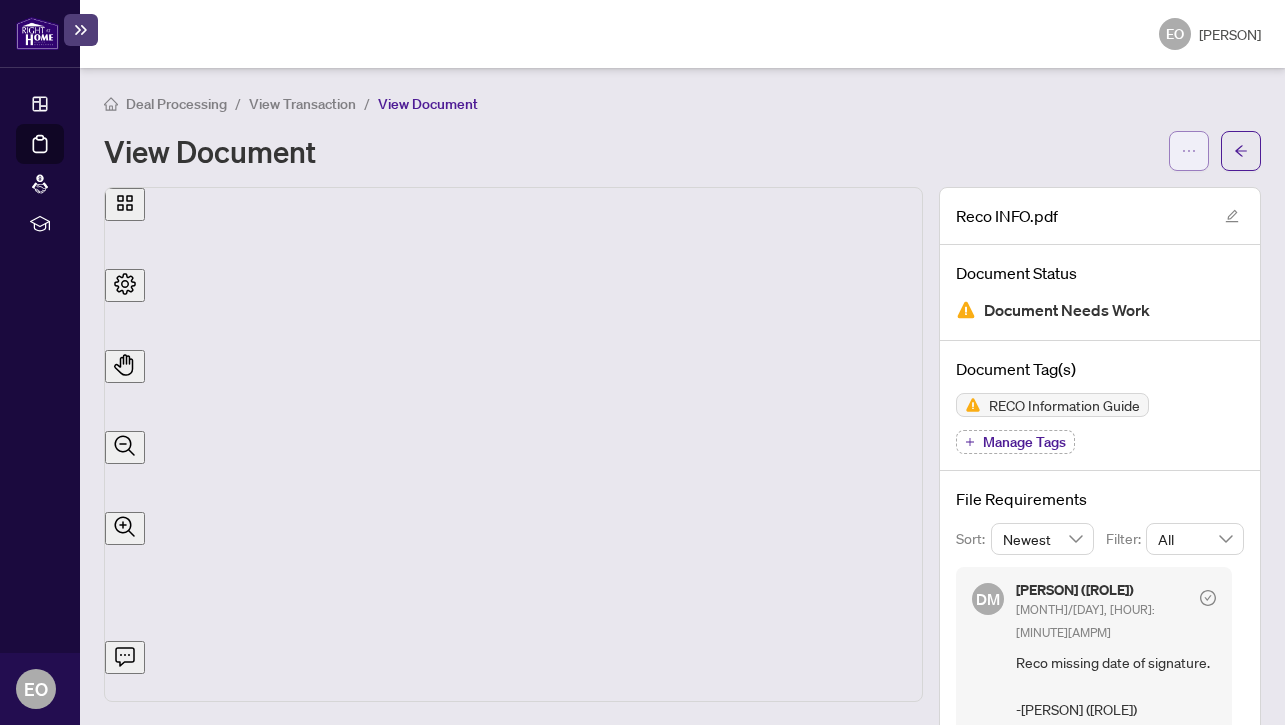 click at bounding box center [1189, 151] 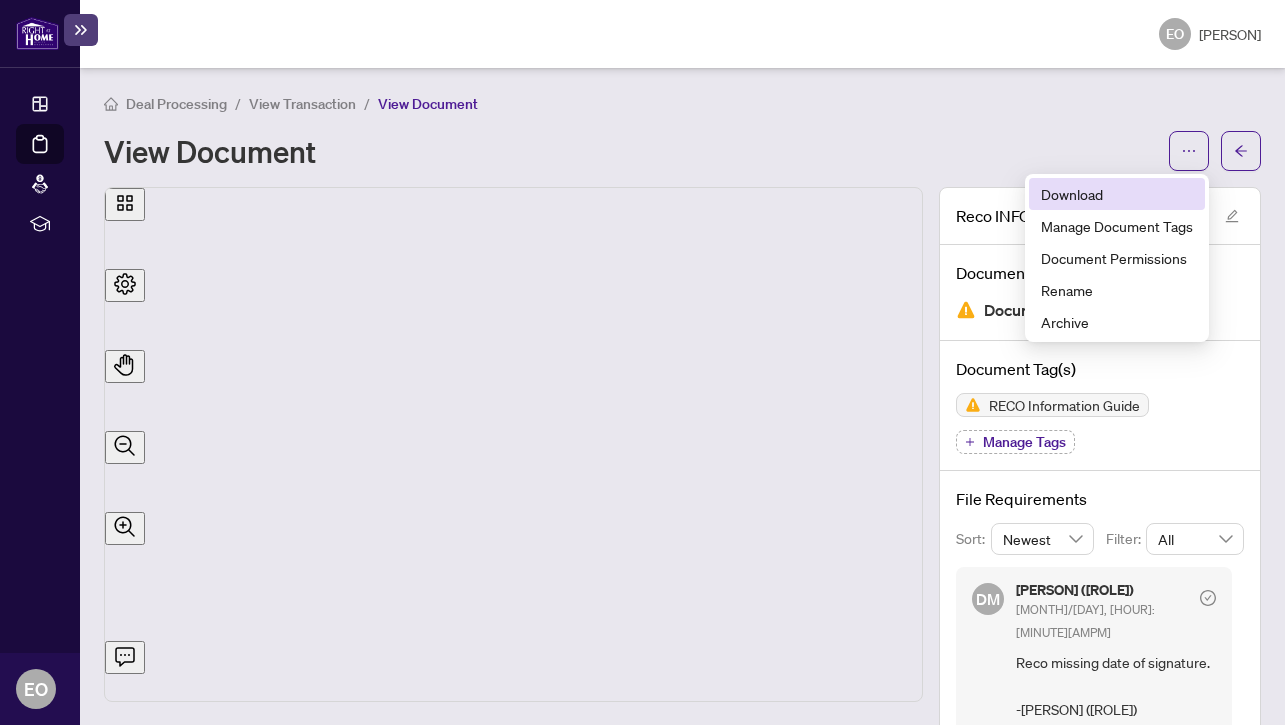 click on "Download" at bounding box center (1117, 194) 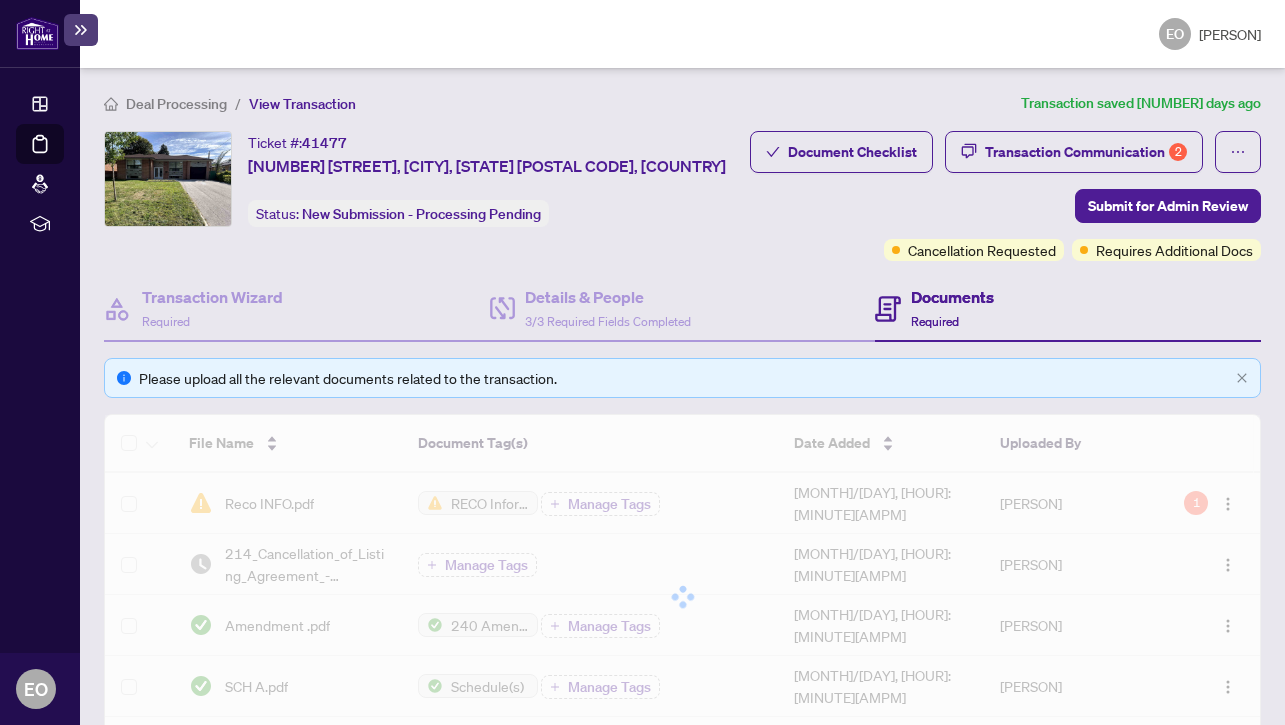 scroll, scrollTop: 168, scrollLeft: 0, axis: vertical 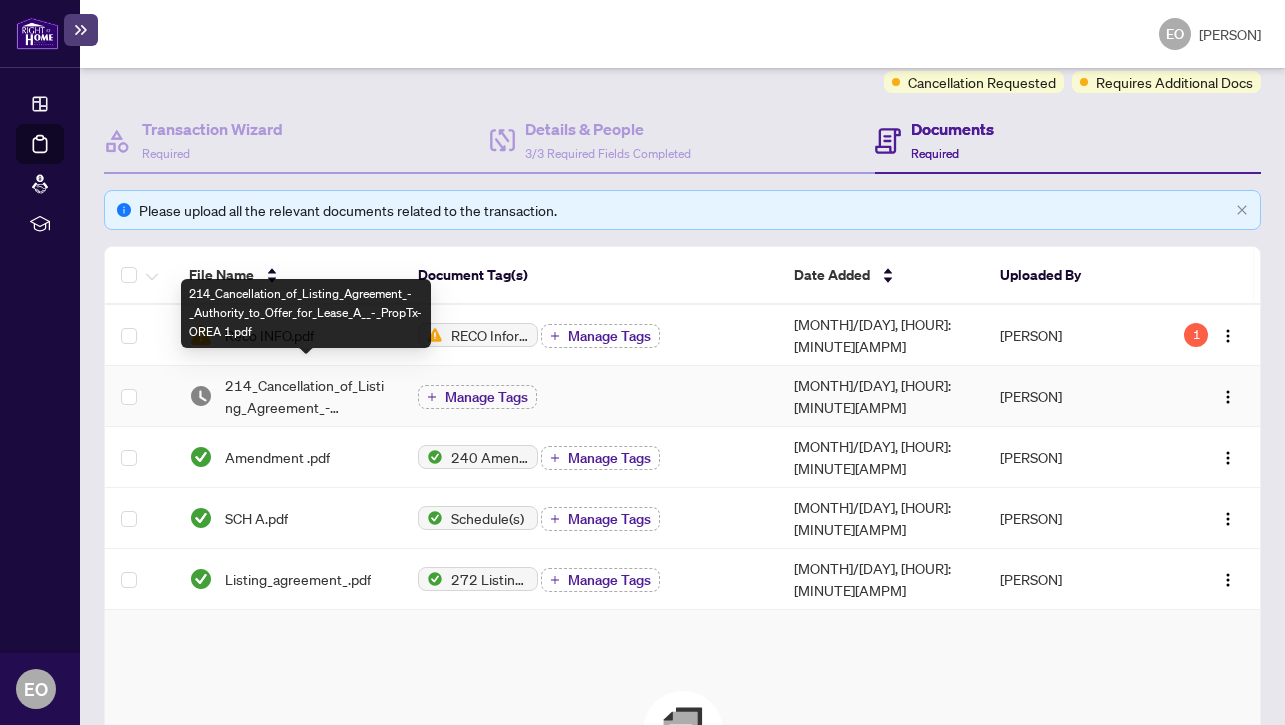 click on "214_Cancellation_of_Listing_Agreement_-_Authority_to_Offer_for_Lease_A__-_PropTx-OREA 1.pdf" at bounding box center (305, 396) 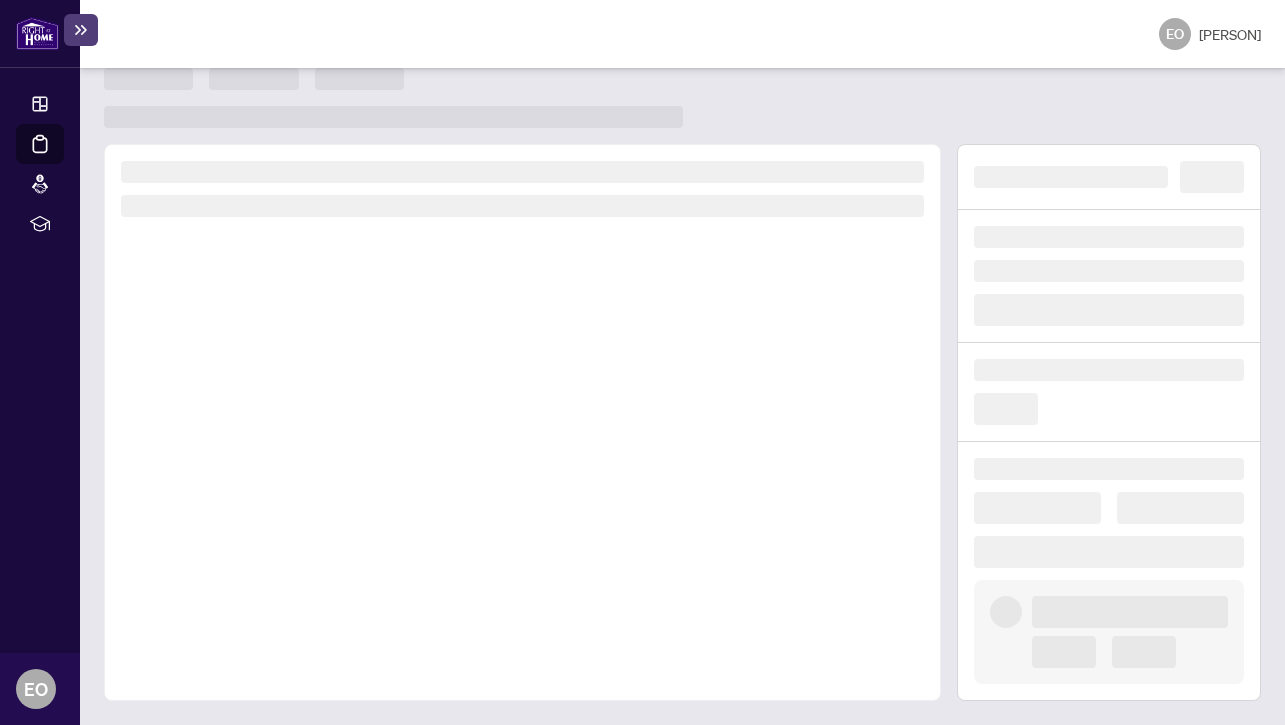 scroll, scrollTop: 0, scrollLeft: 0, axis: both 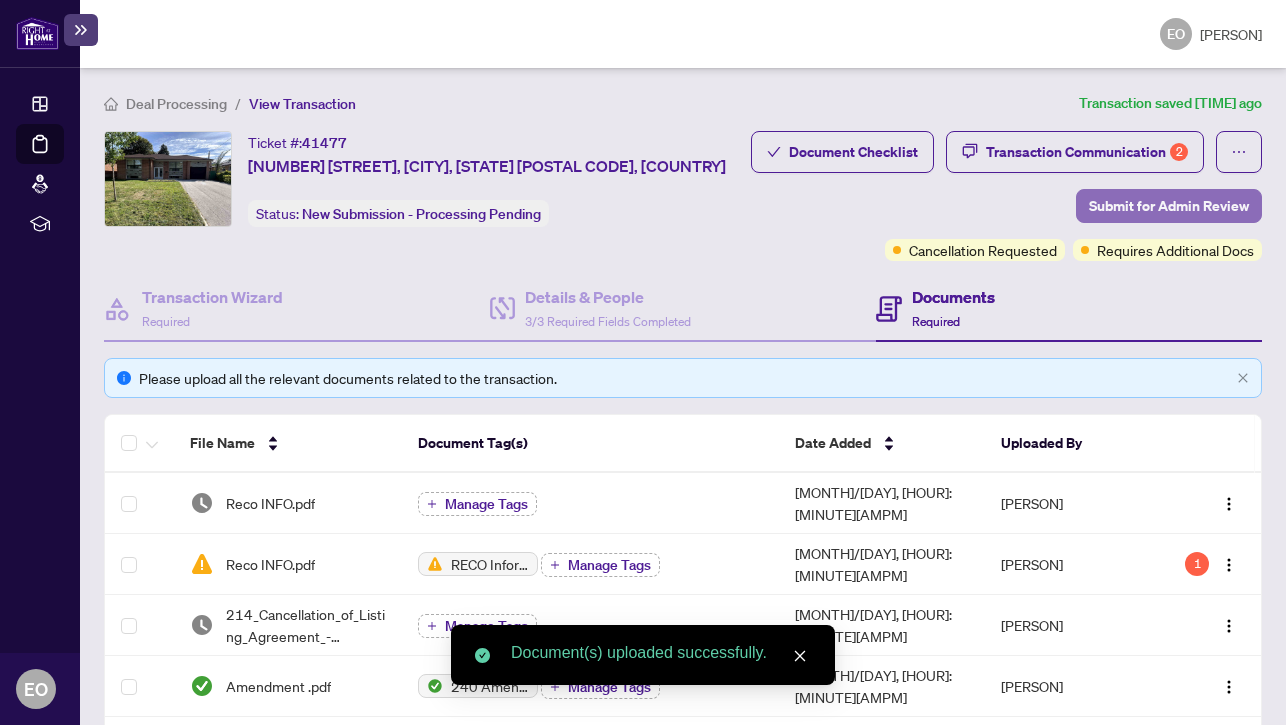 click on "Submit for Admin Review" at bounding box center [1169, 206] 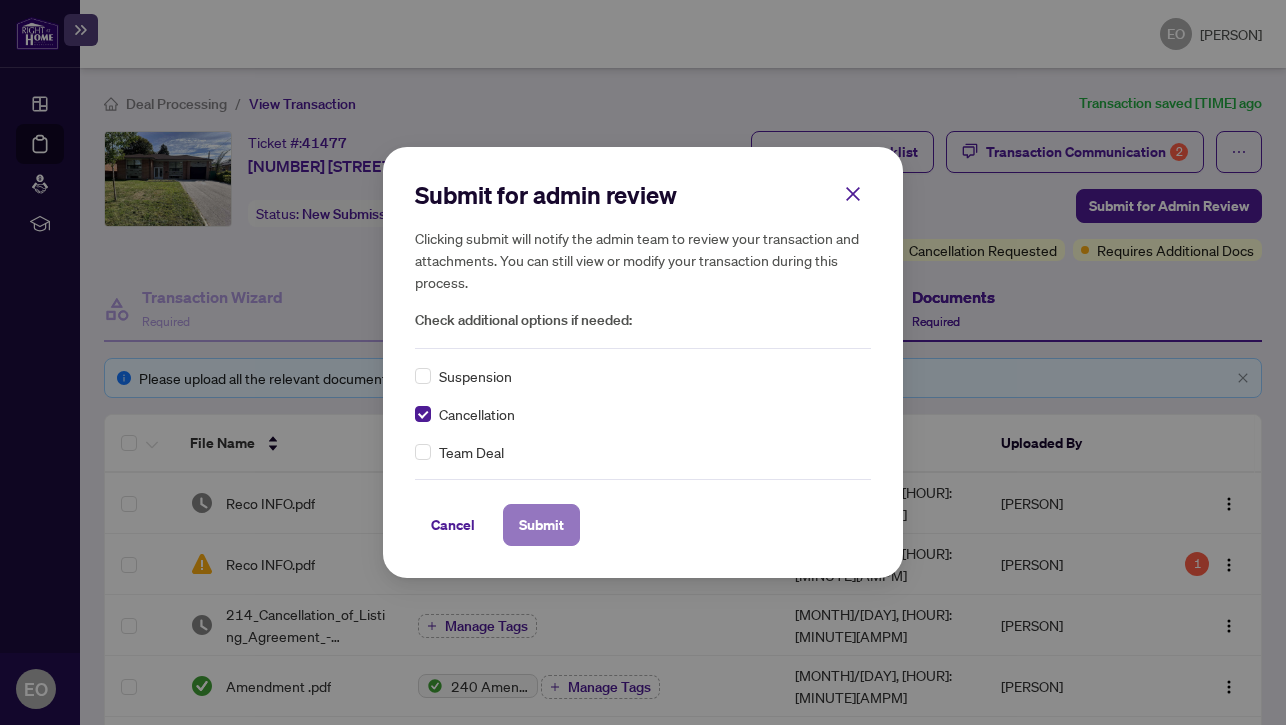 click on "Submit" at bounding box center (541, 525) 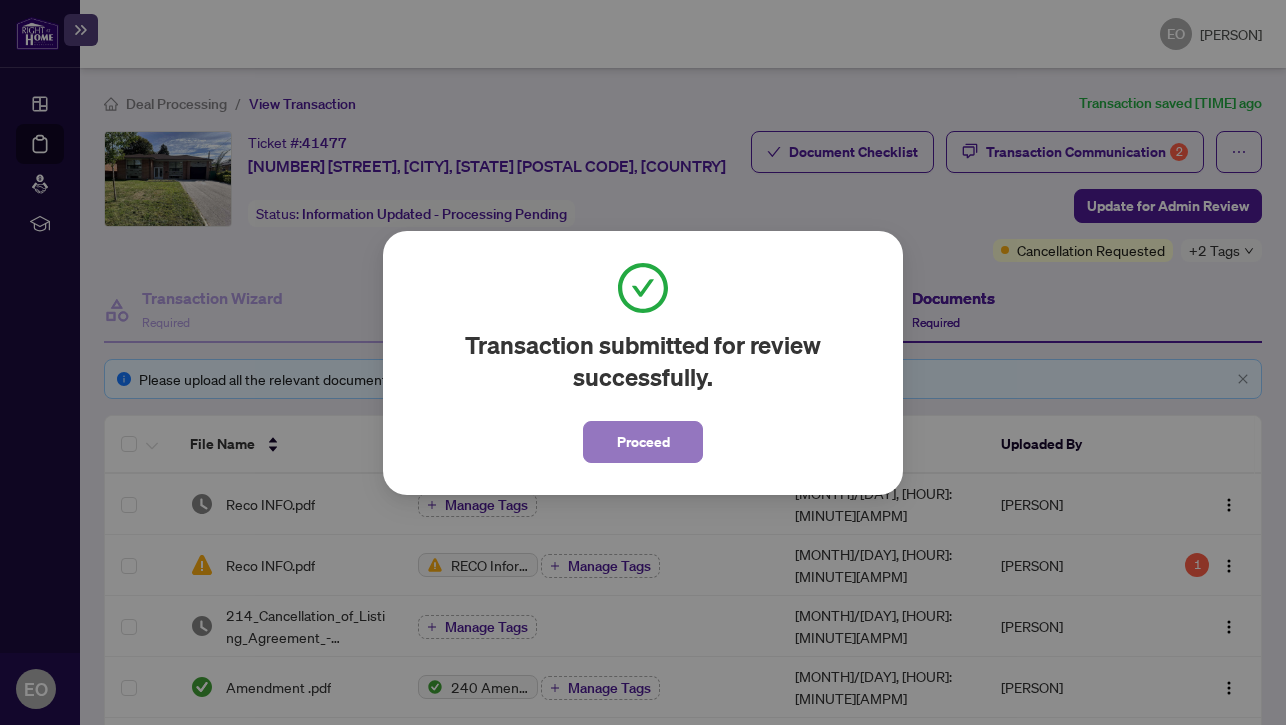 click on "Proceed" at bounding box center [643, 442] 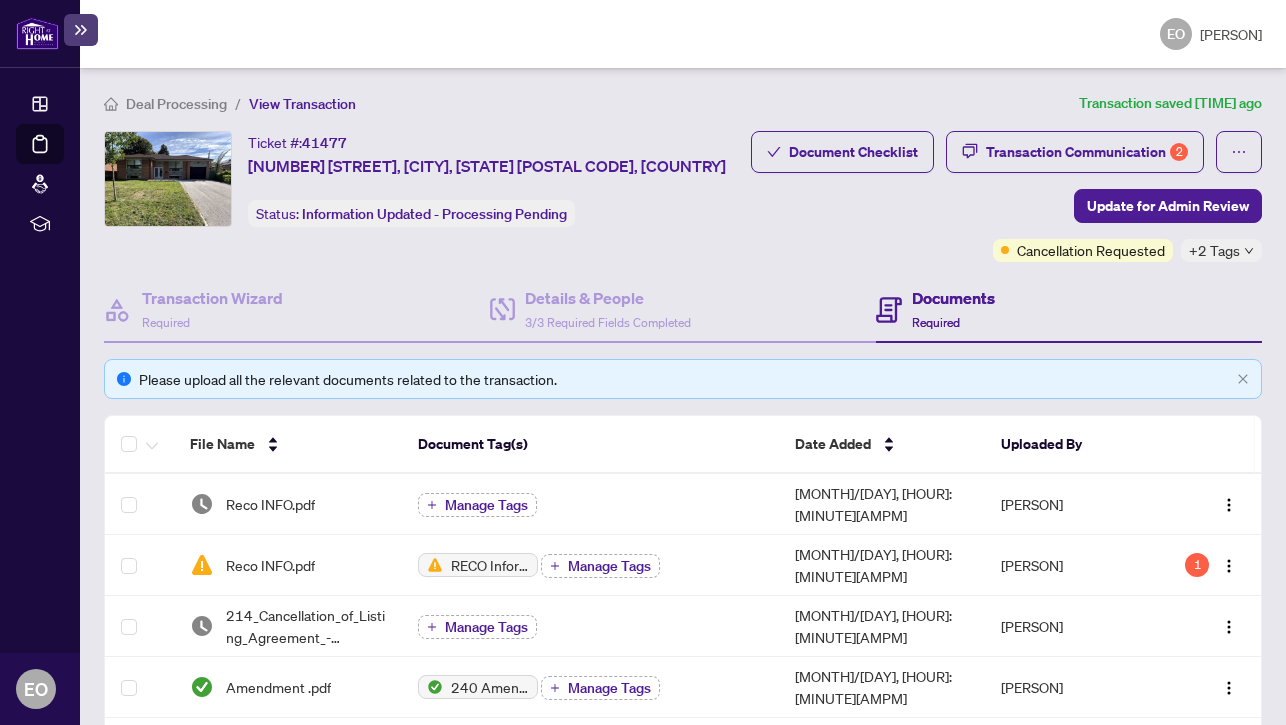 click at bounding box center (81, 30) 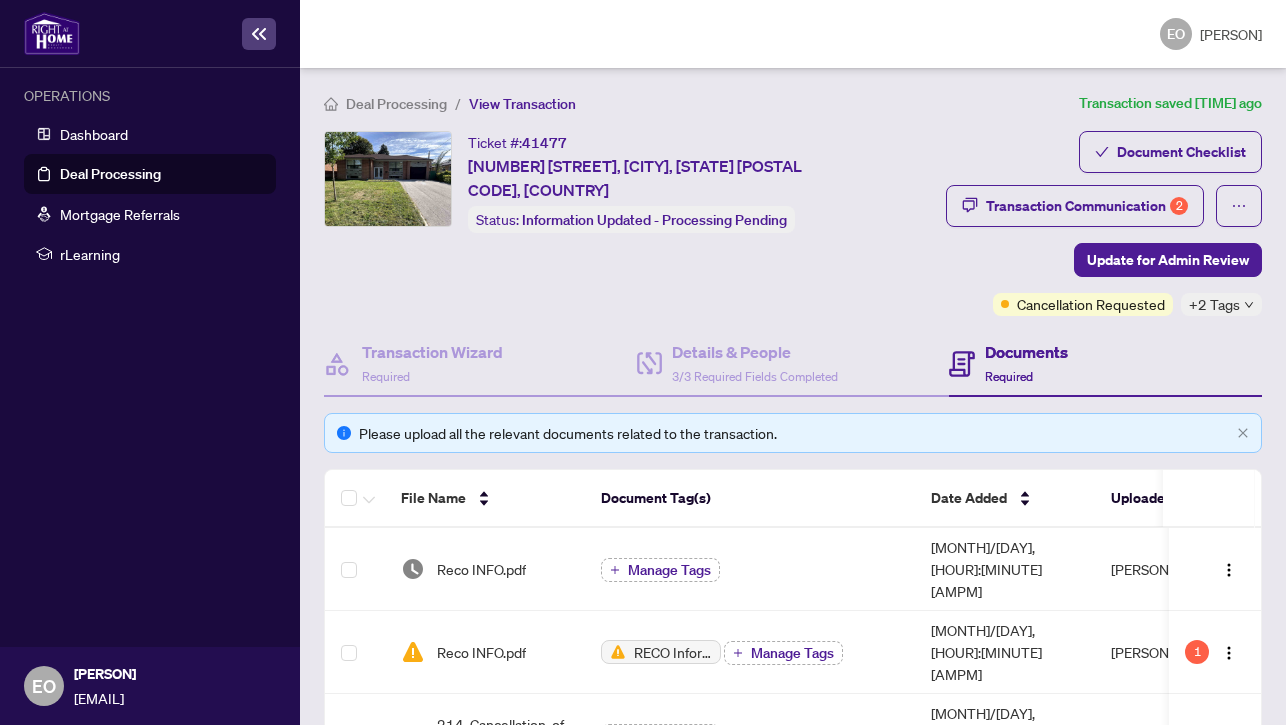 click at bounding box center (259, 34) 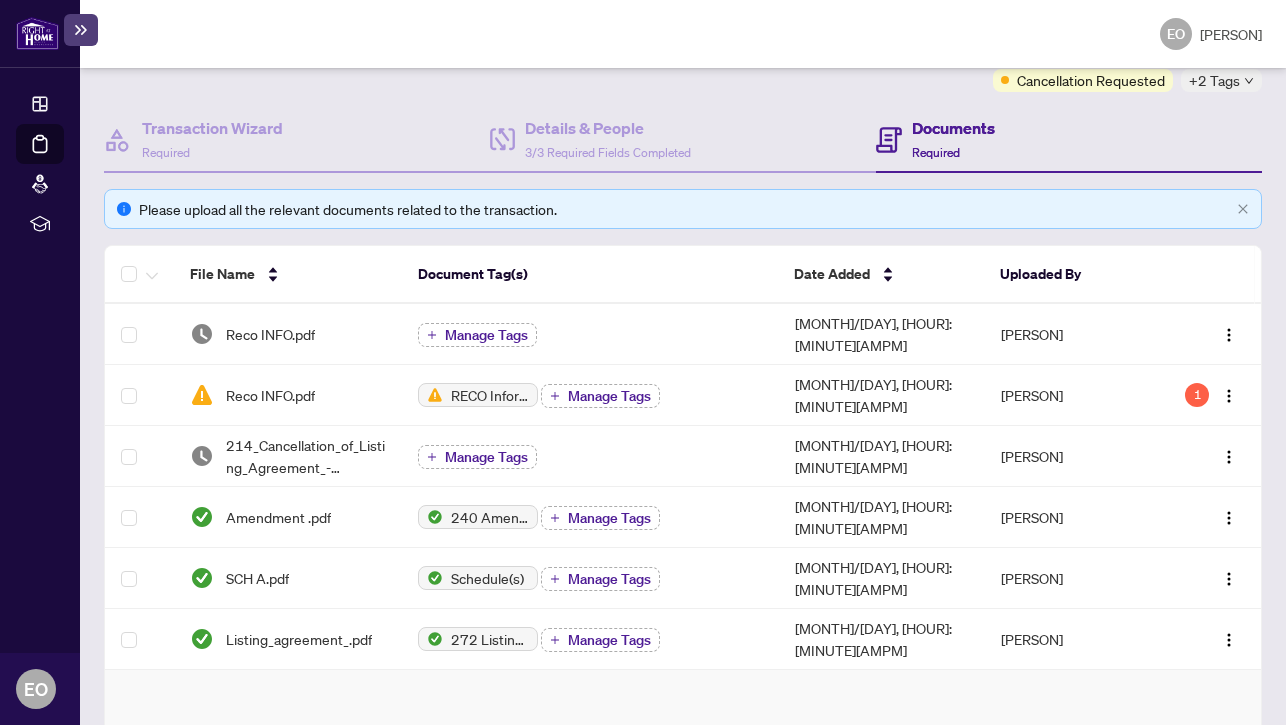scroll, scrollTop: 0, scrollLeft: 0, axis: both 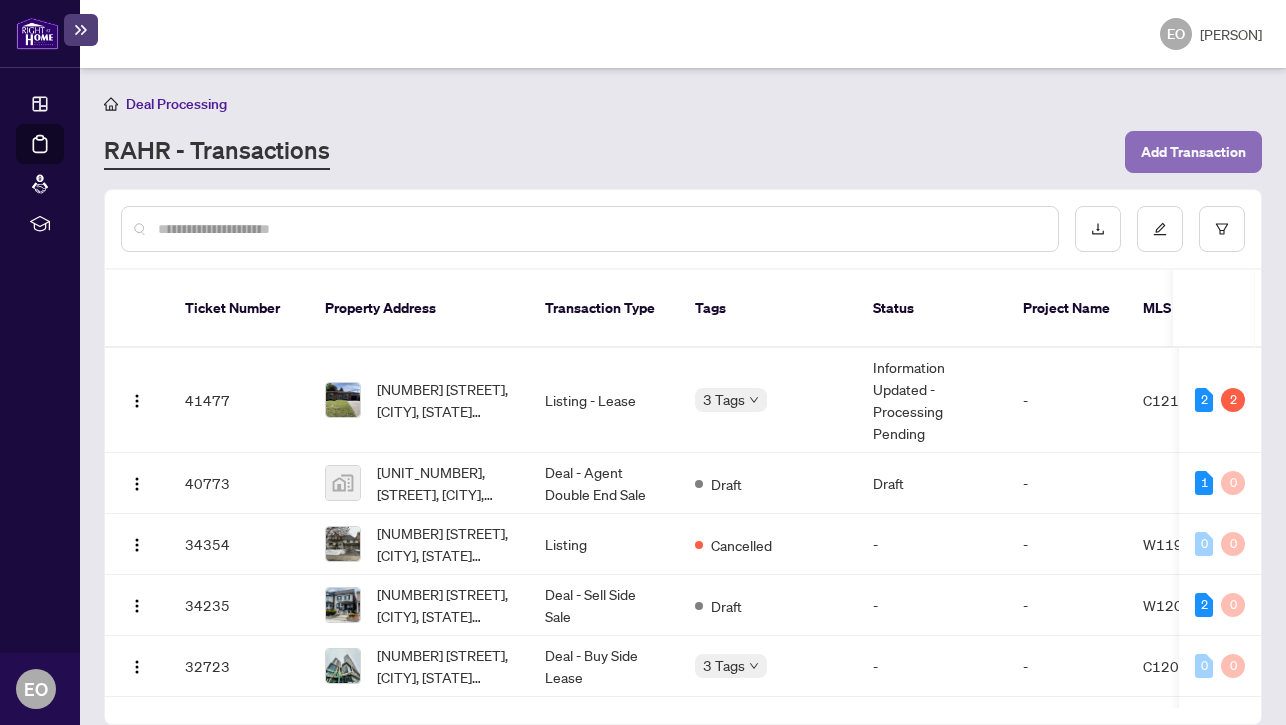 click on "Add Transaction" at bounding box center [1193, 152] 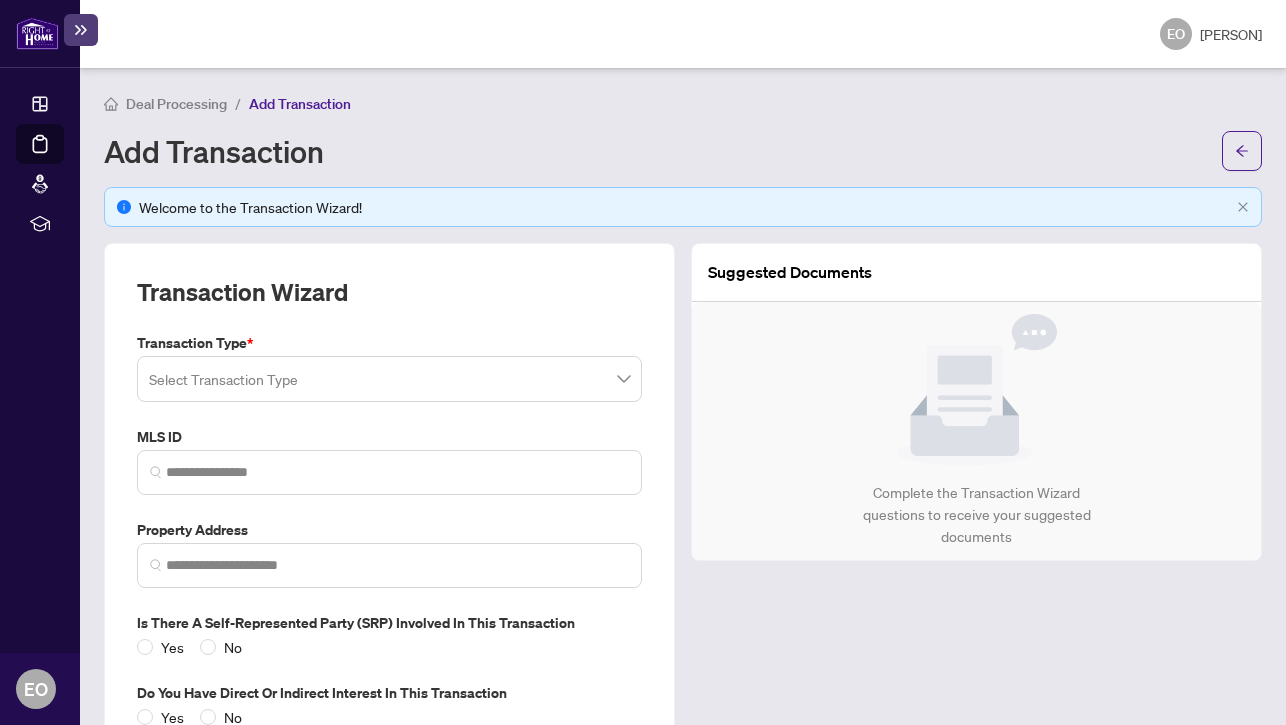 click at bounding box center [389, 379] 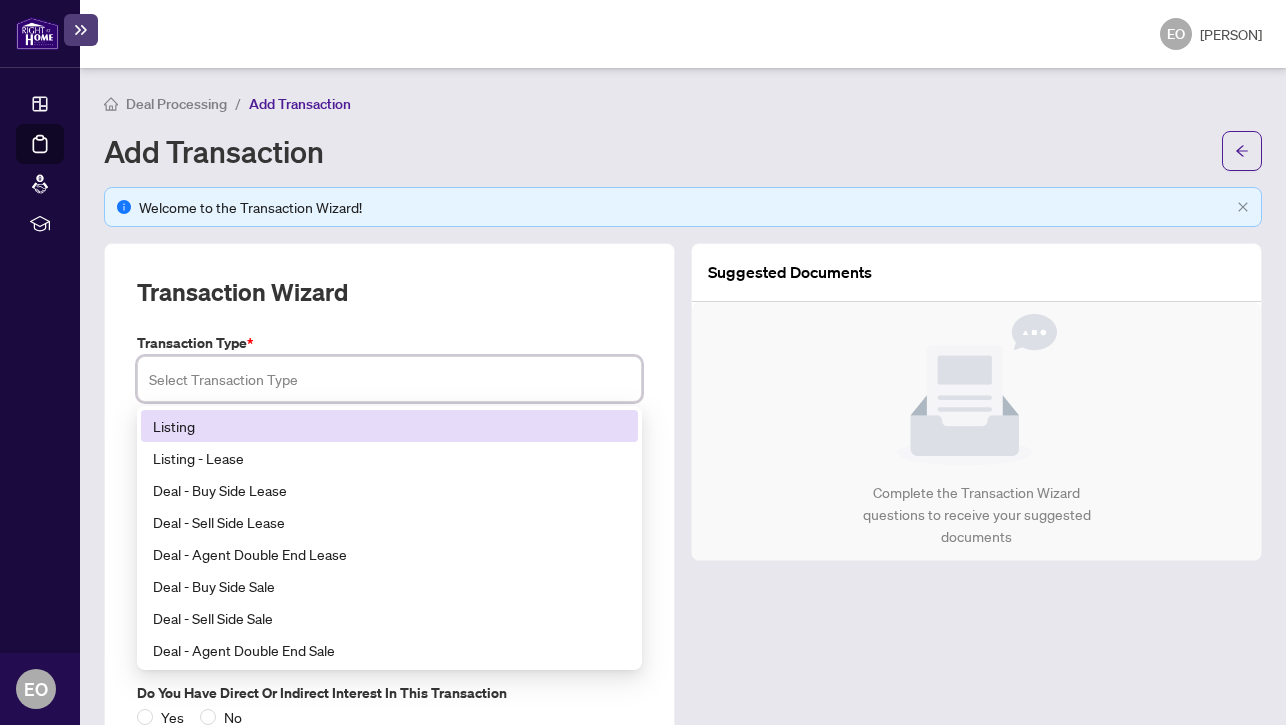 click on "Listing" at bounding box center [389, 426] 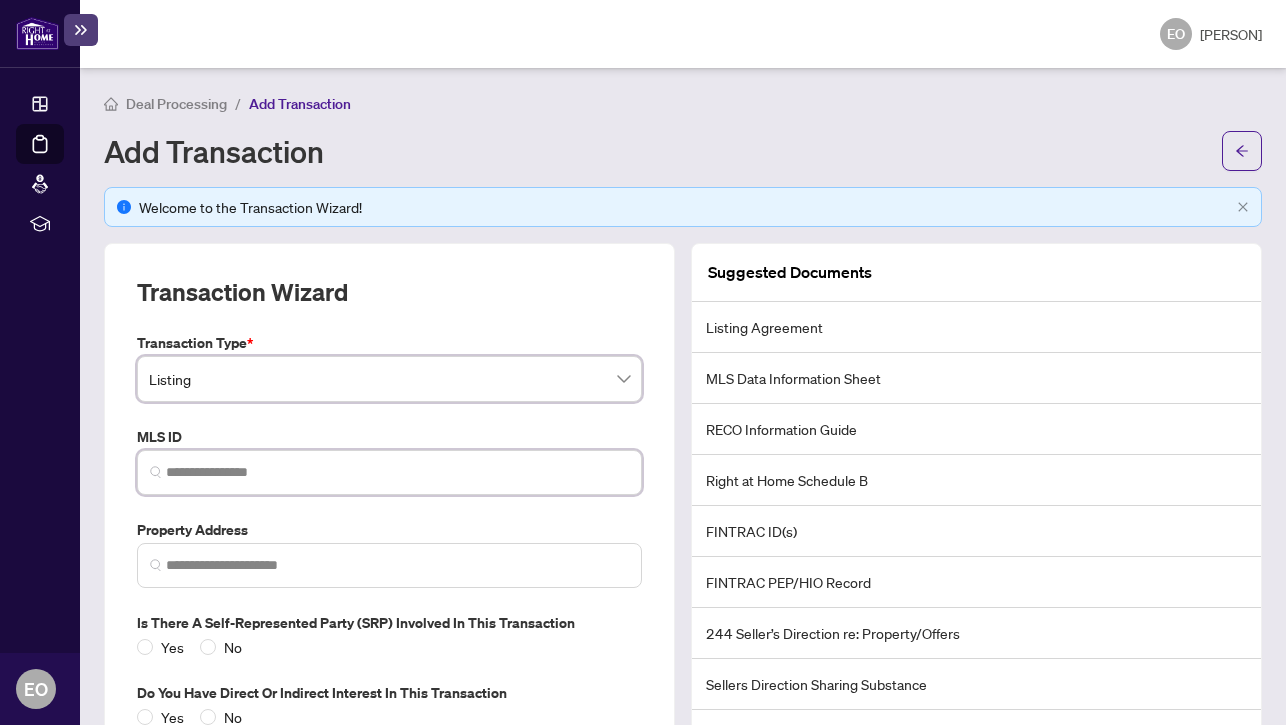 click at bounding box center (397, 472) 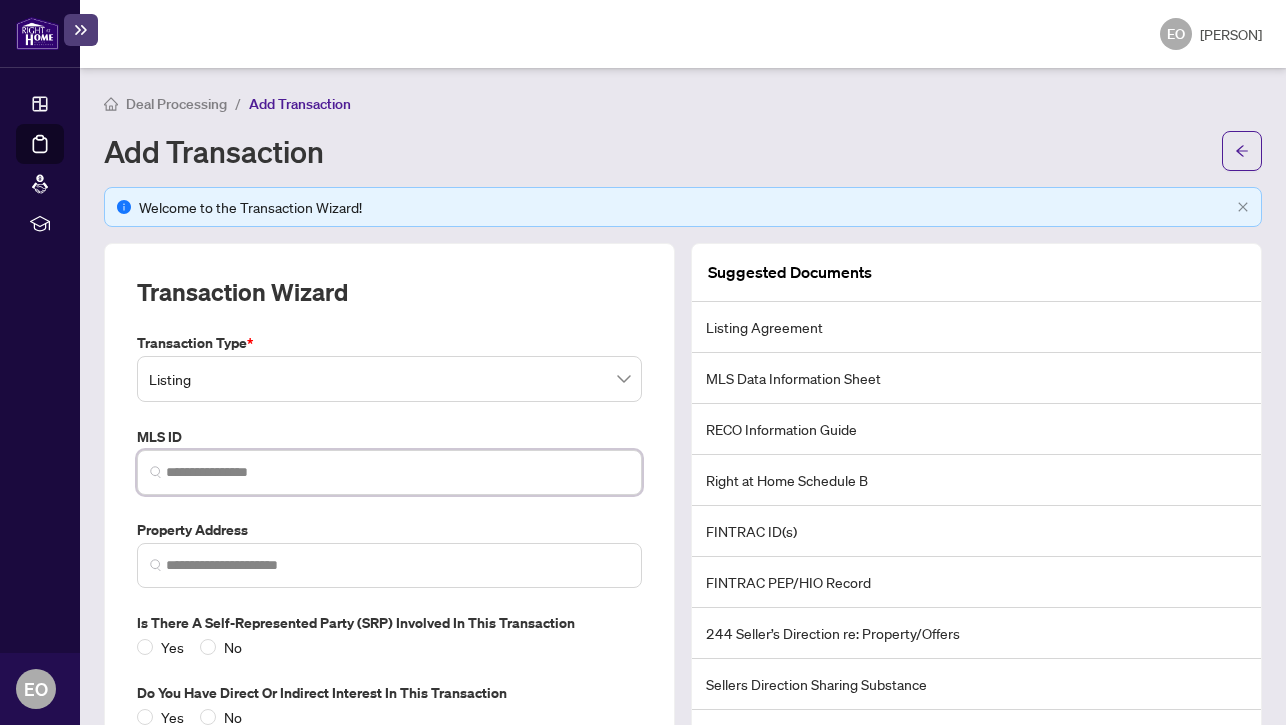 paste on "*********" 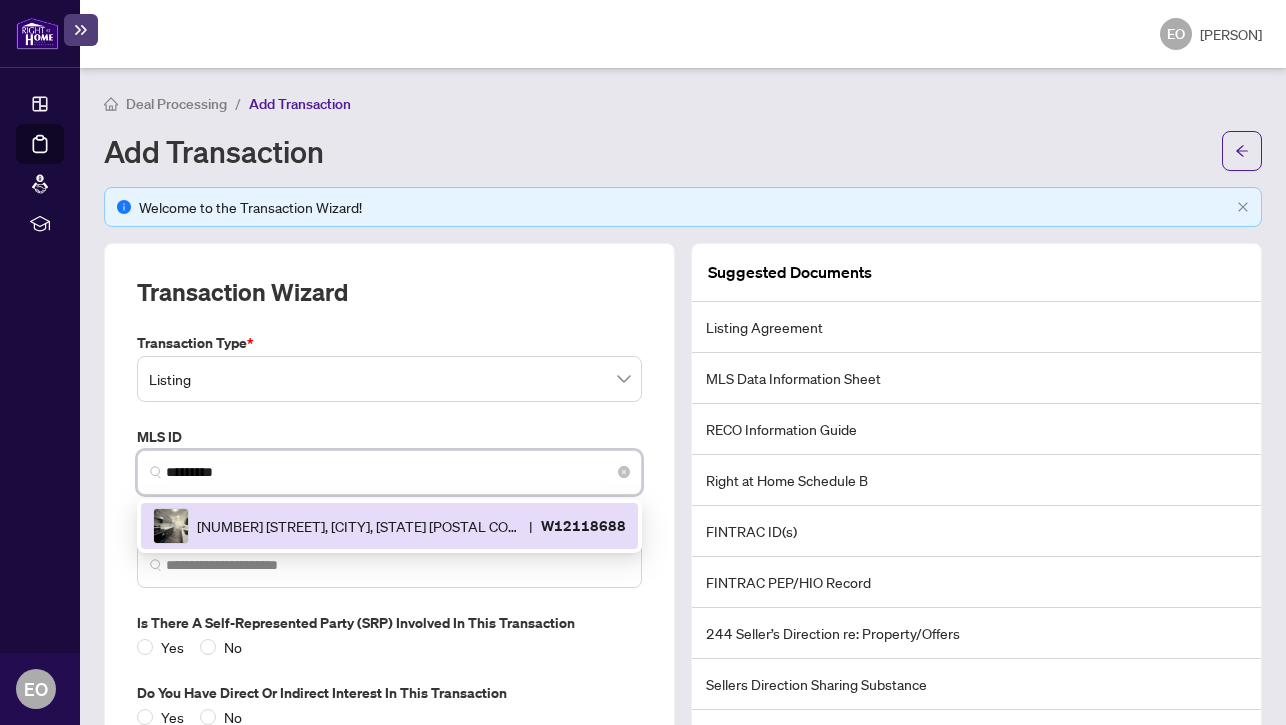 click on "[NUMBER] [STREET], [CITY], [STATE] [POSTAL CODE], [COUNTRY]" at bounding box center (359, 526) 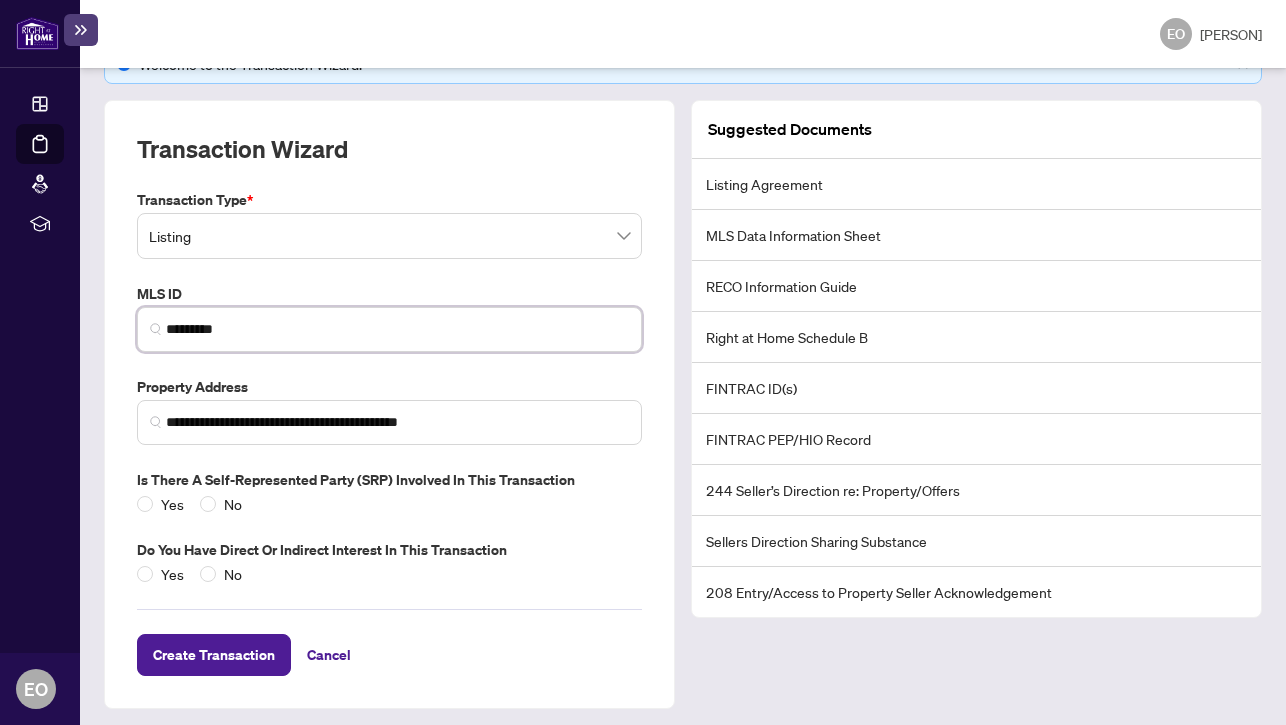 scroll, scrollTop: 150, scrollLeft: 0, axis: vertical 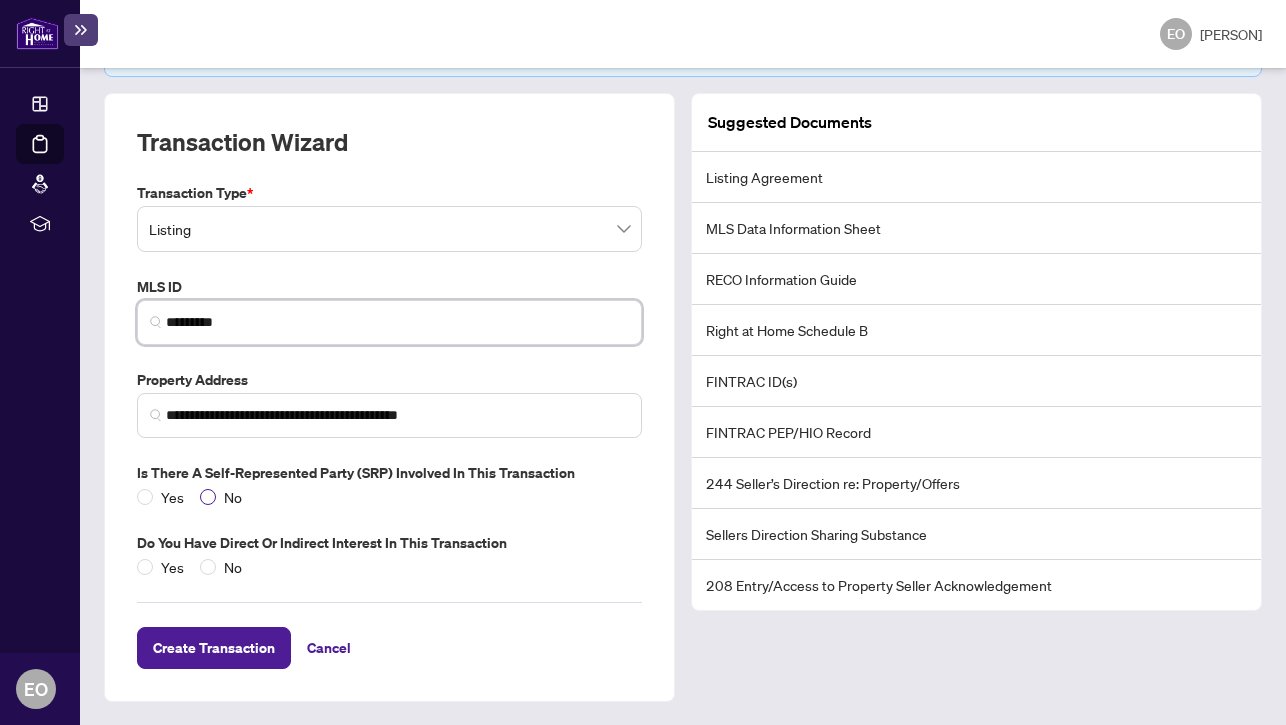 type on "*********" 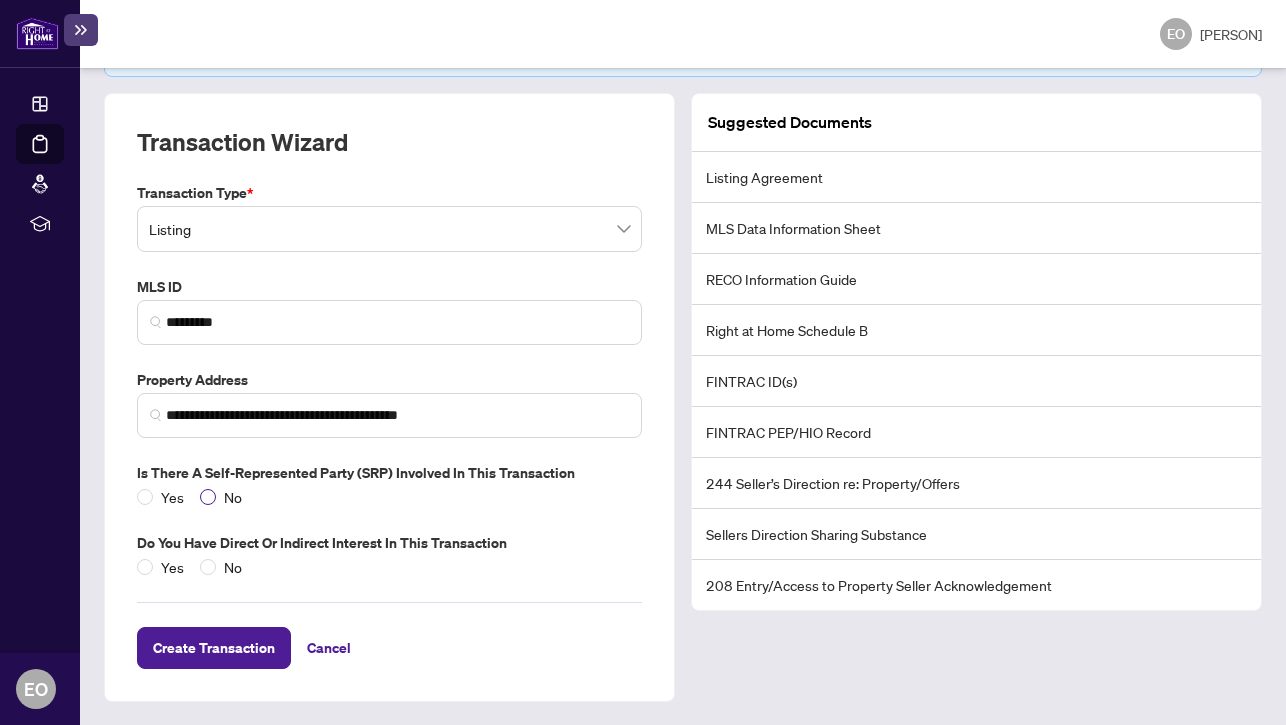 click on "No" at bounding box center [172, 497] 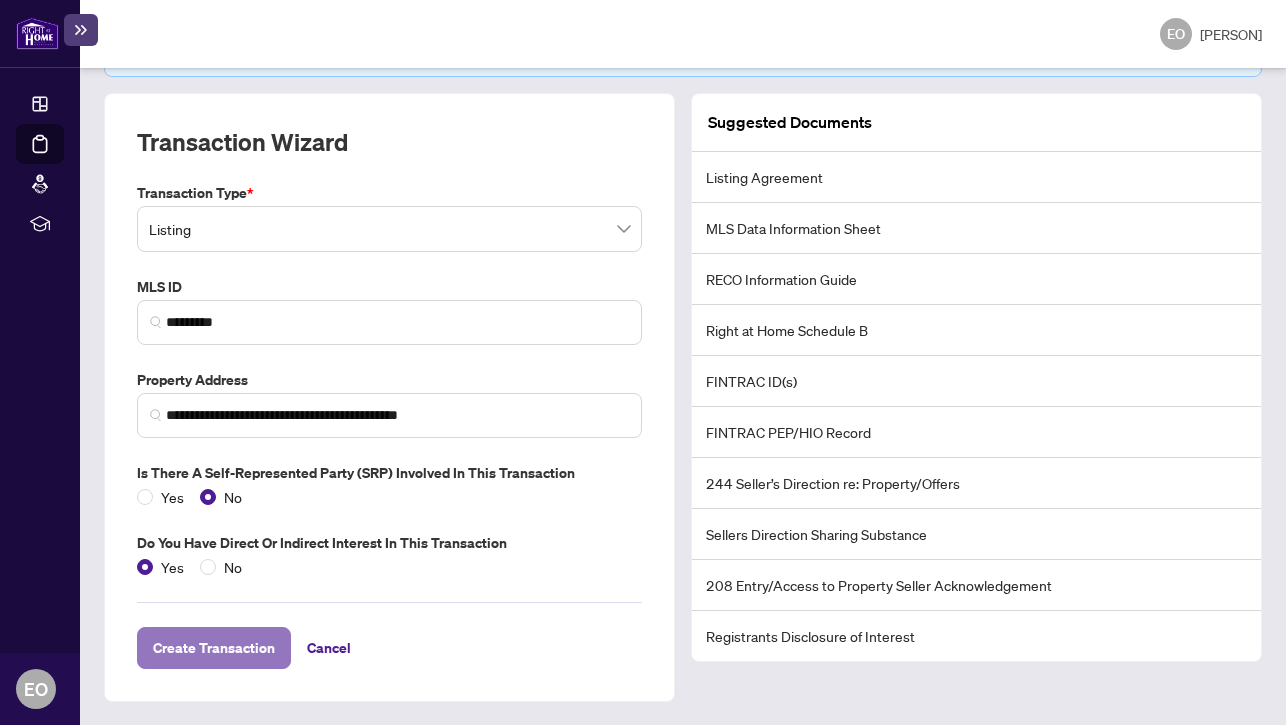 click on "Create Transaction" at bounding box center (214, 648) 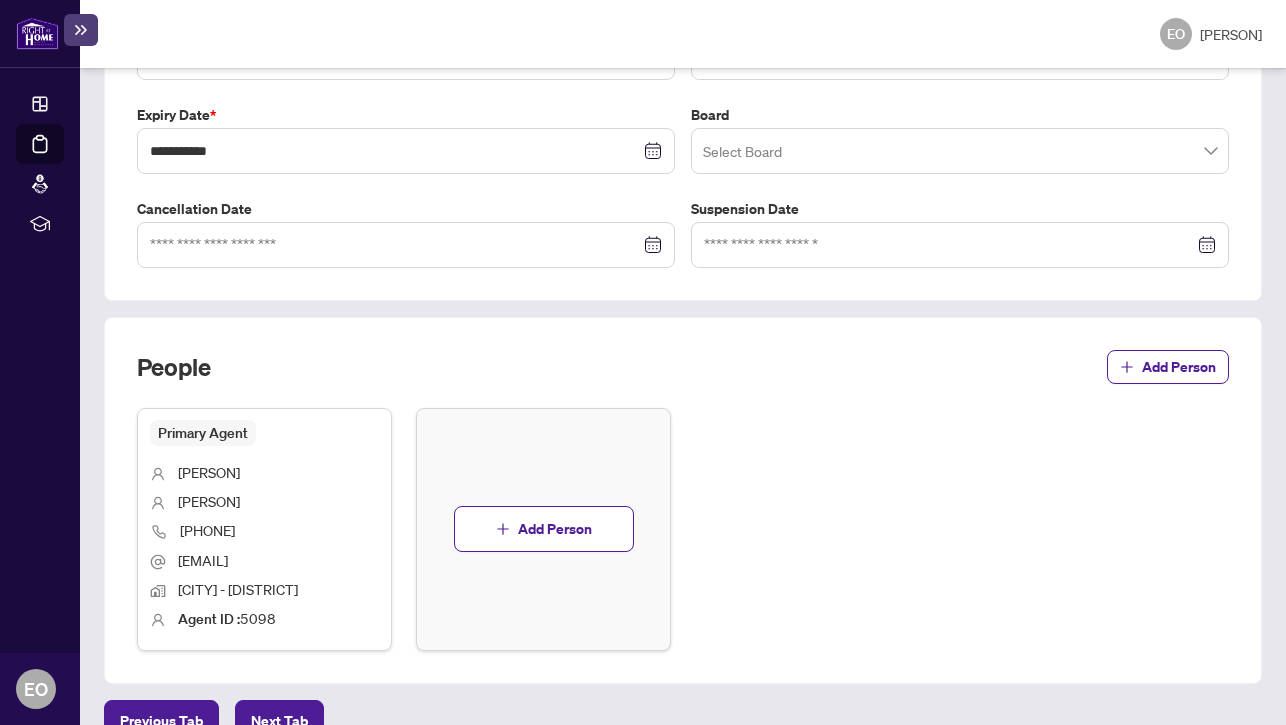 scroll, scrollTop: 625, scrollLeft: 0, axis: vertical 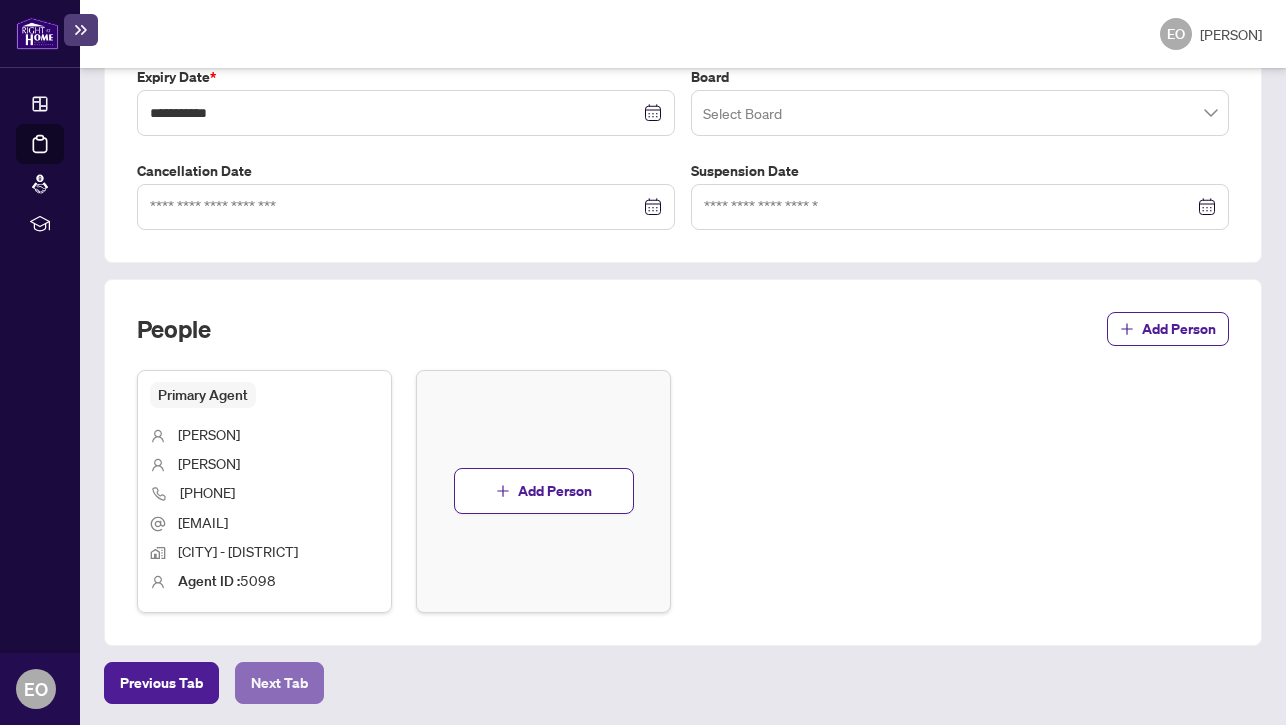 click on "Next Tab" at bounding box center [161, 683] 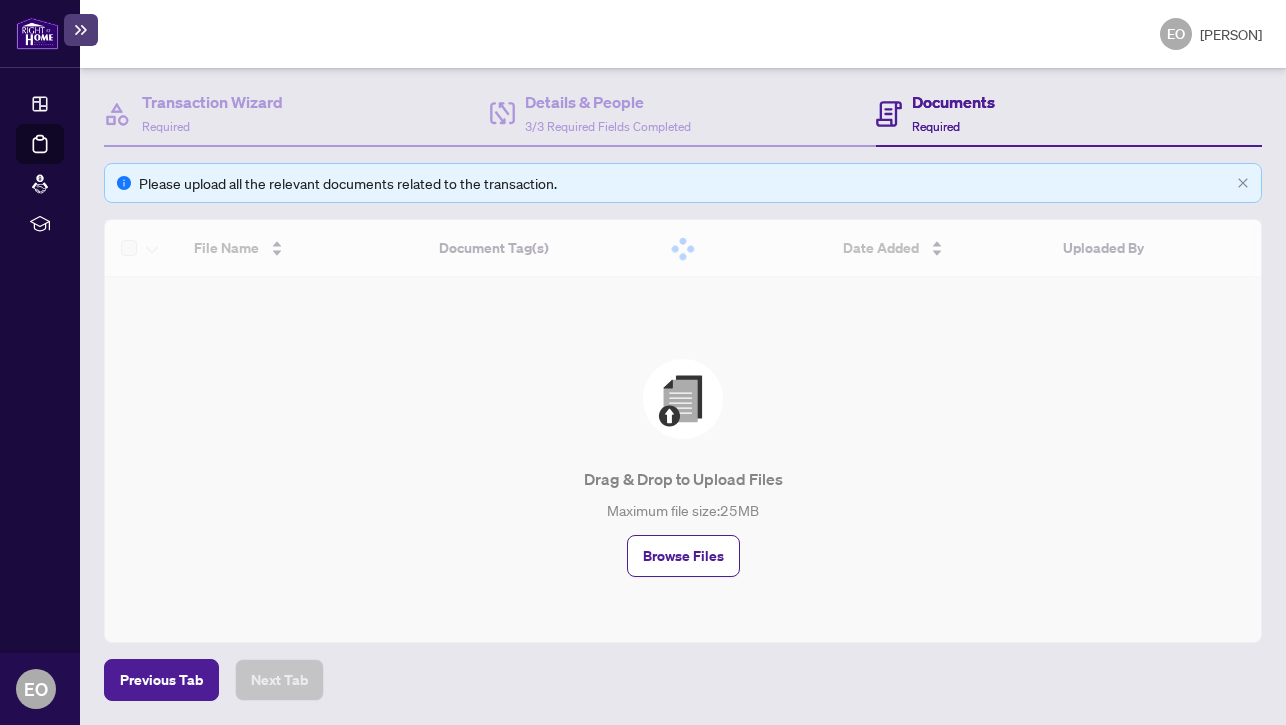 scroll, scrollTop: 0, scrollLeft: 0, axis: both 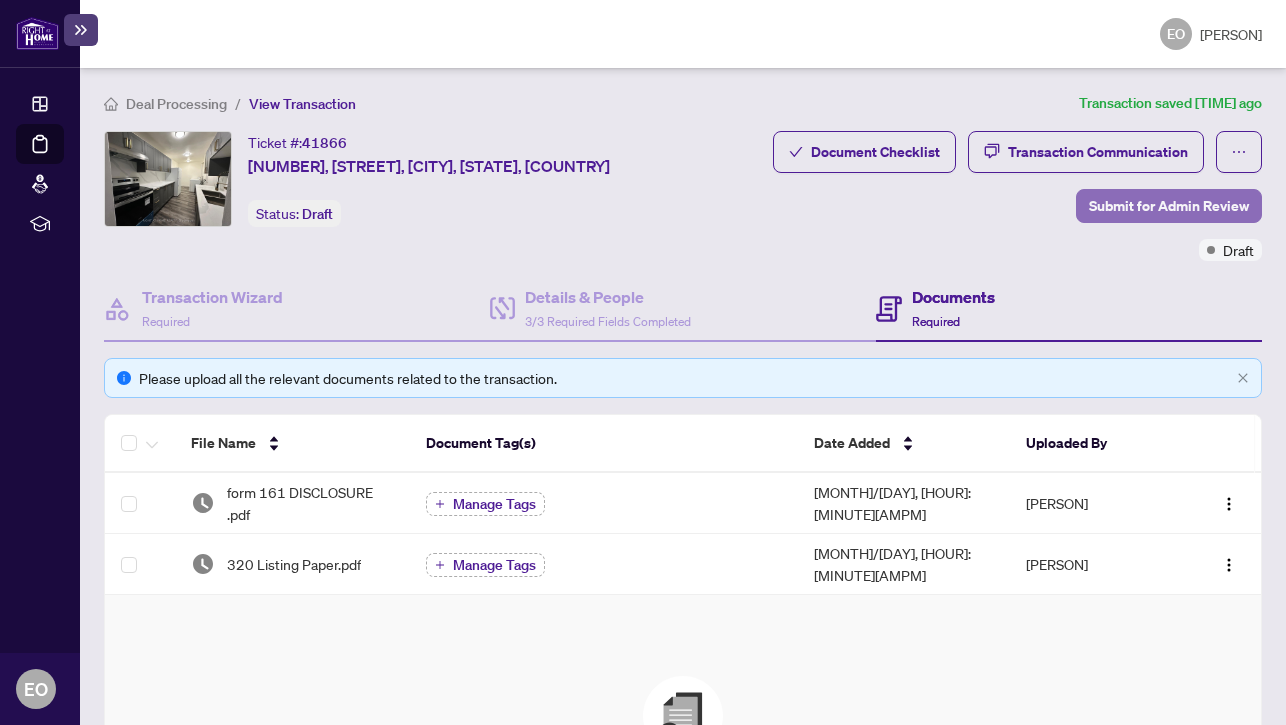 click on "Submit for Admin Review" at bounding box center [1169, 206] 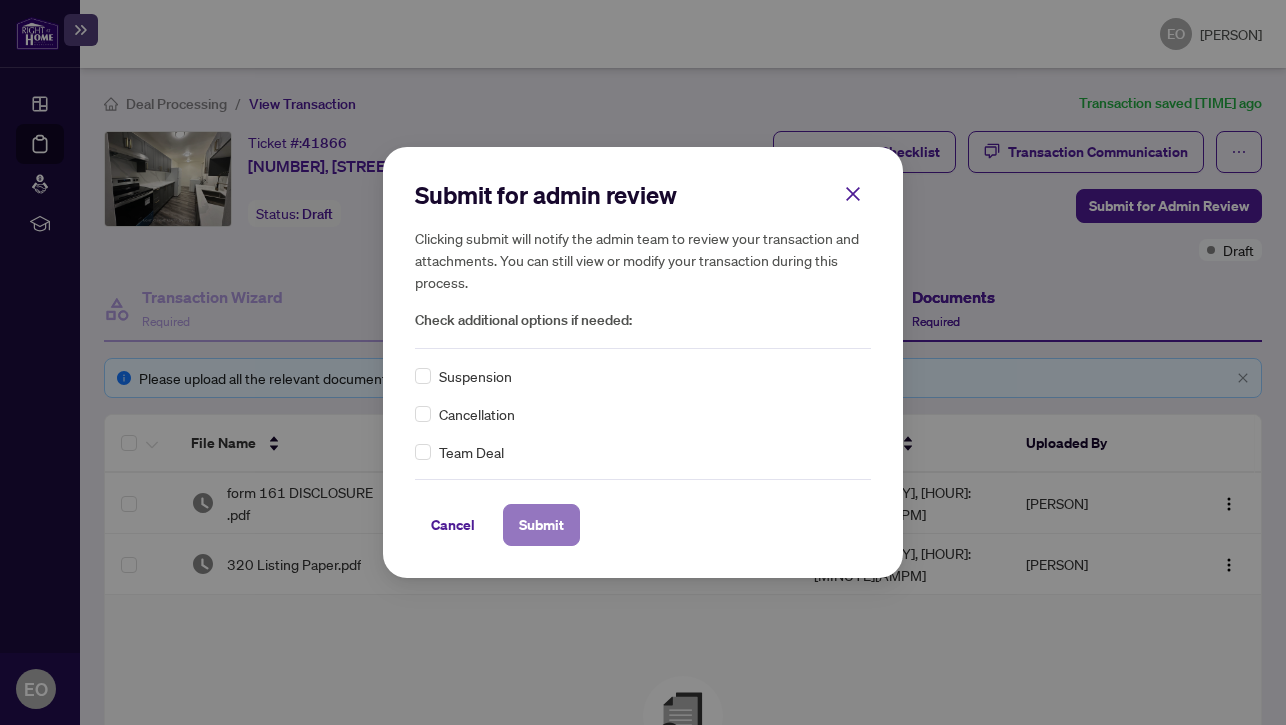 click on "Submit" at bounding box center (541, 525) 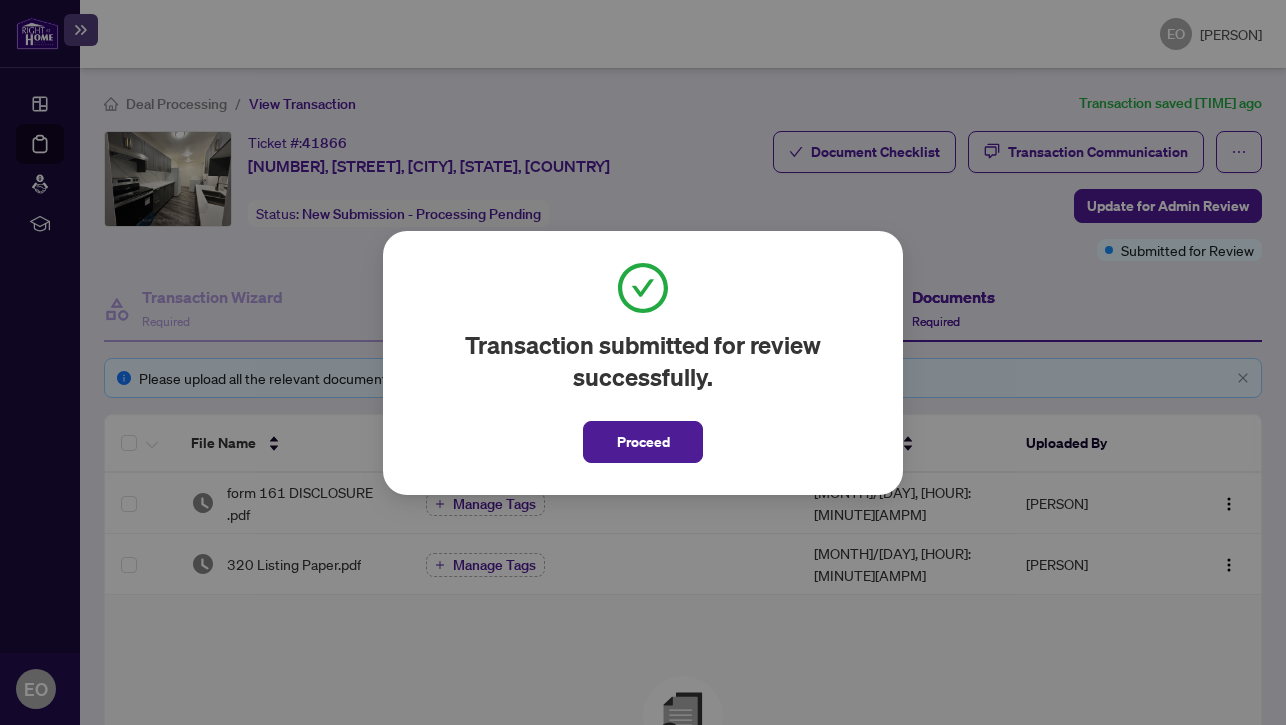 click on "Transaction submitted for review successfully. Proceed Cancel OK" at bounding box center [0, 0] 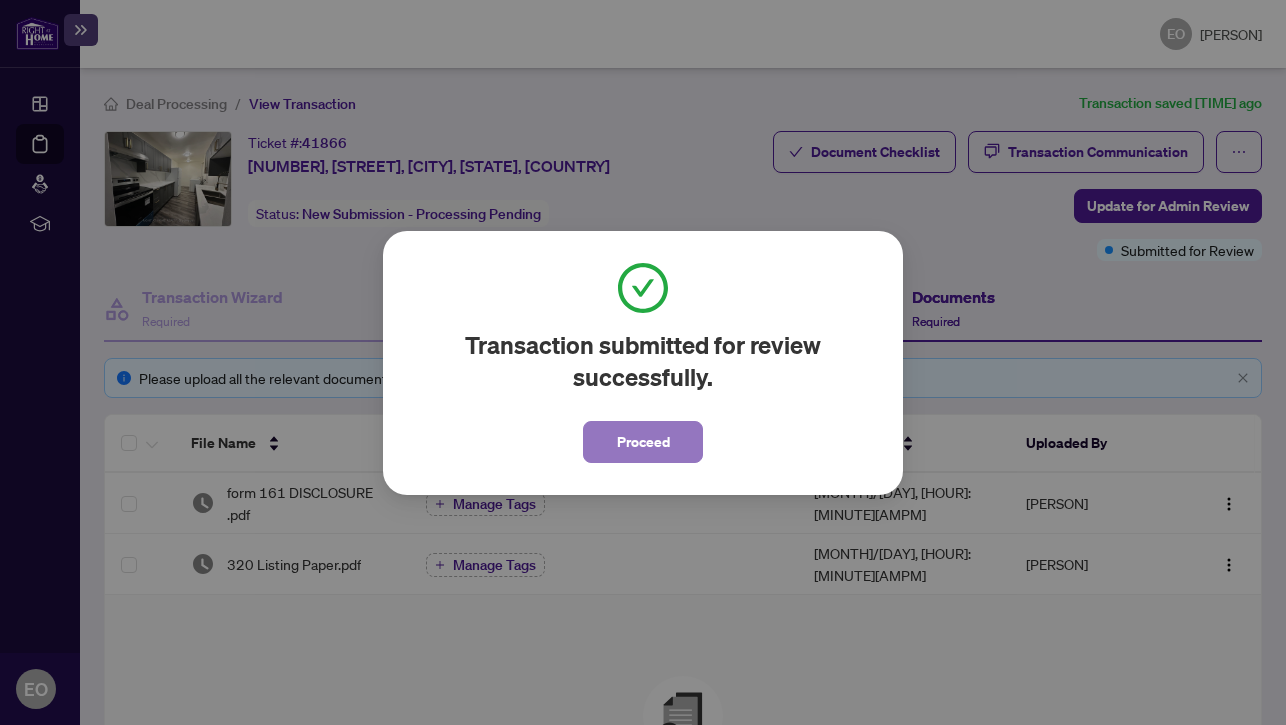 click on "Proceed" at bounding box center [643, 442] 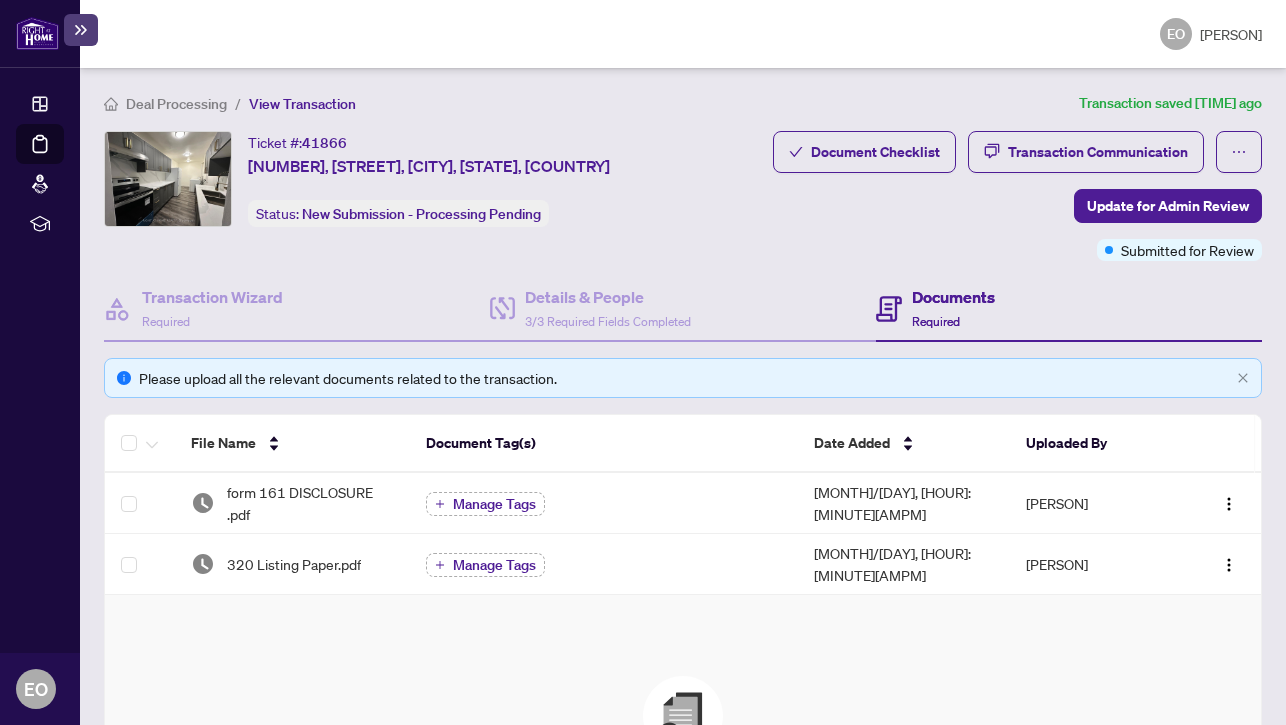 click at bounding box center [81, 30] 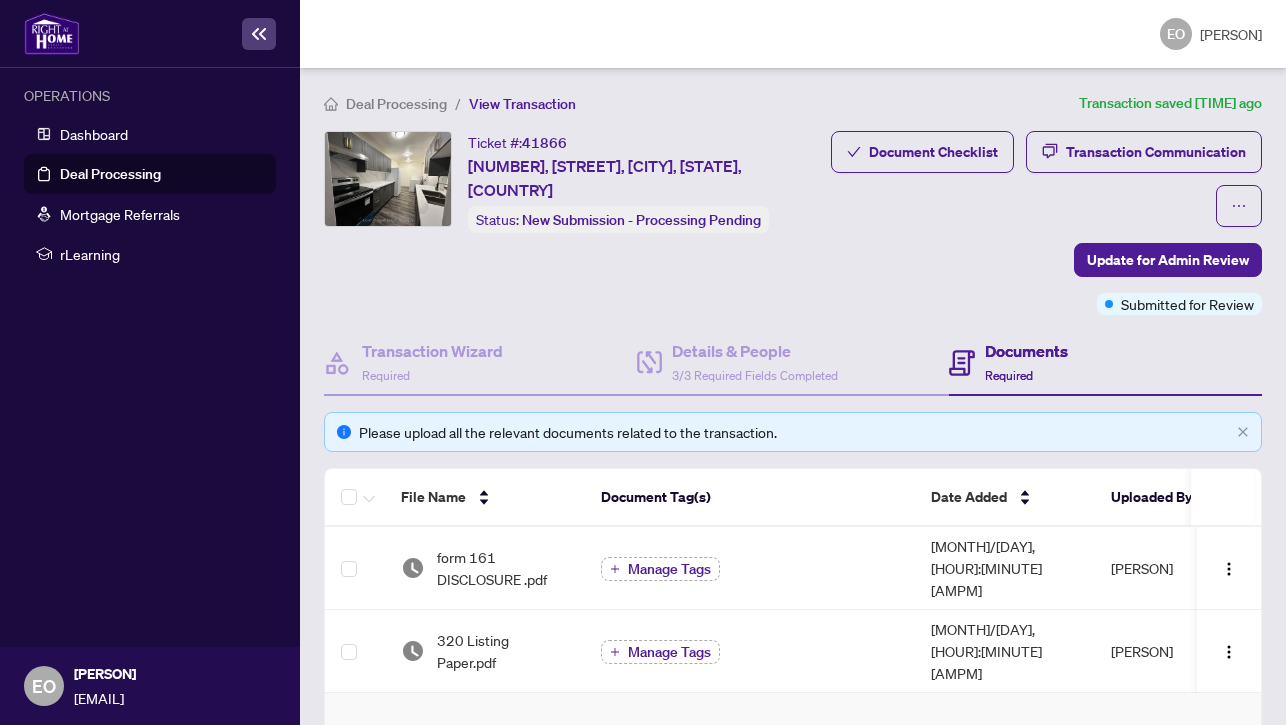 click on "Deal Processing" at bounding box center (110, 174) 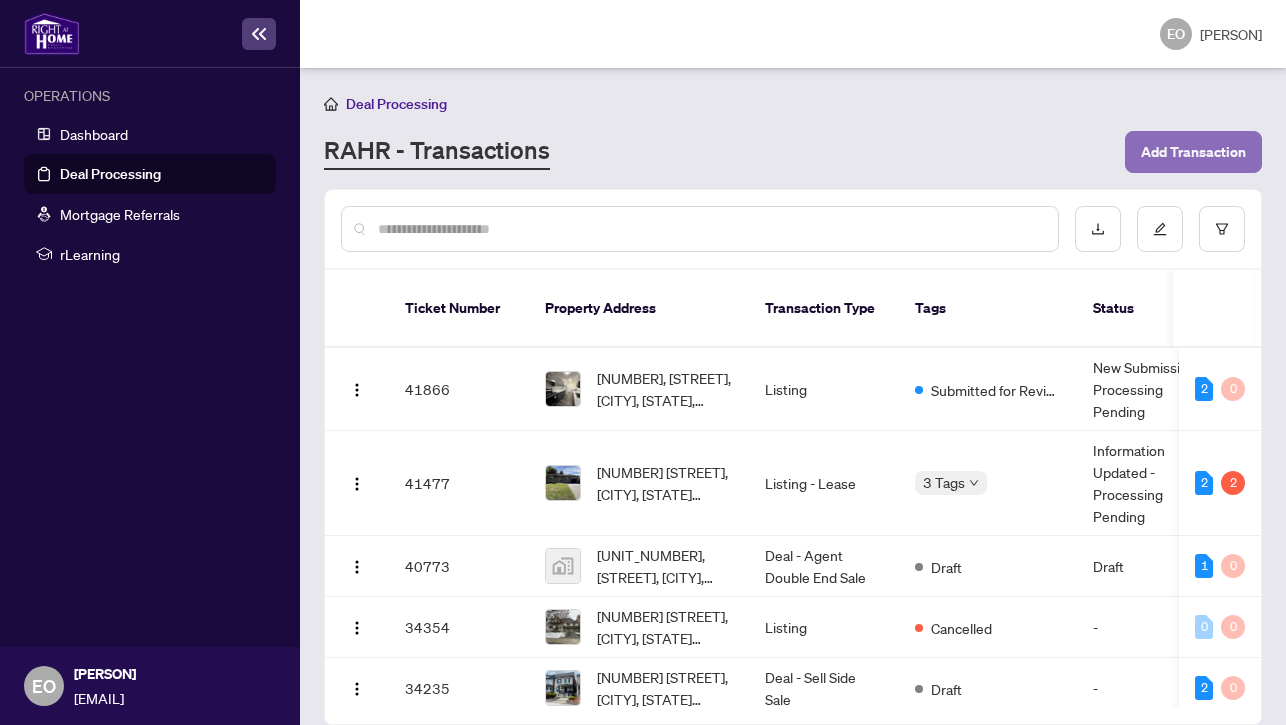 click on "Add Transaction" at bounding box center (1193, 152) 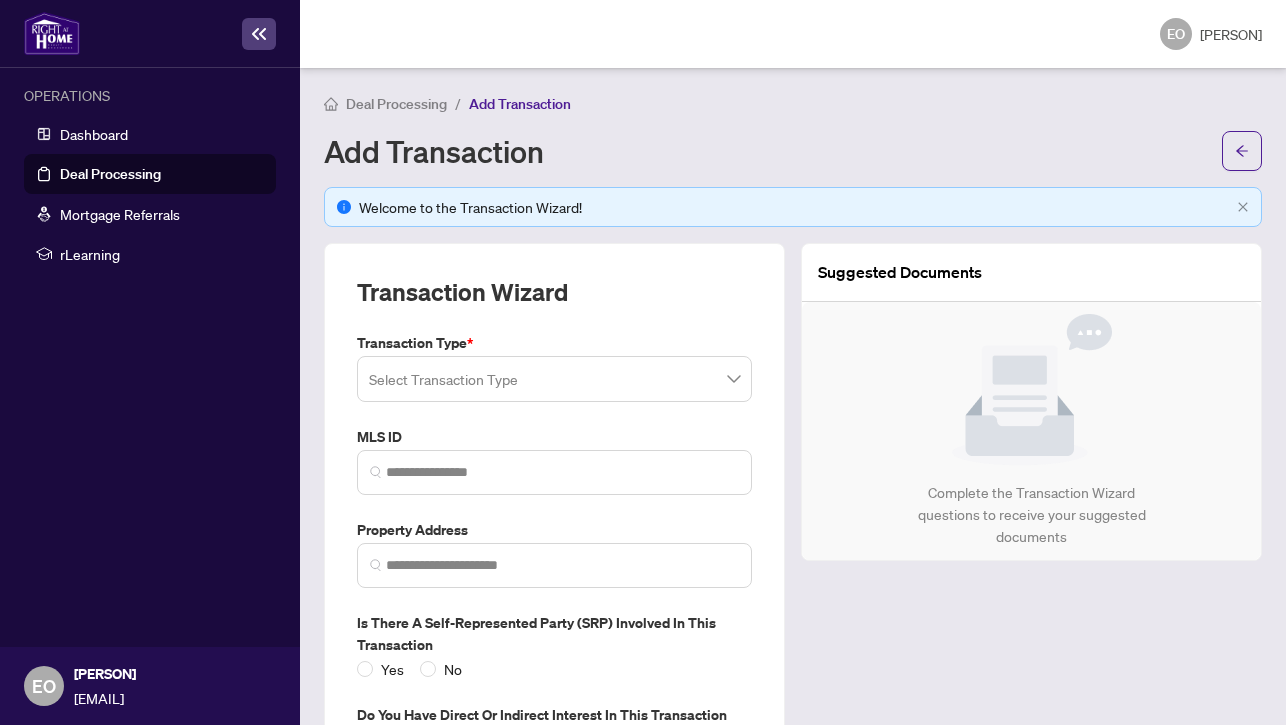 click at bounding box center [554, 379] 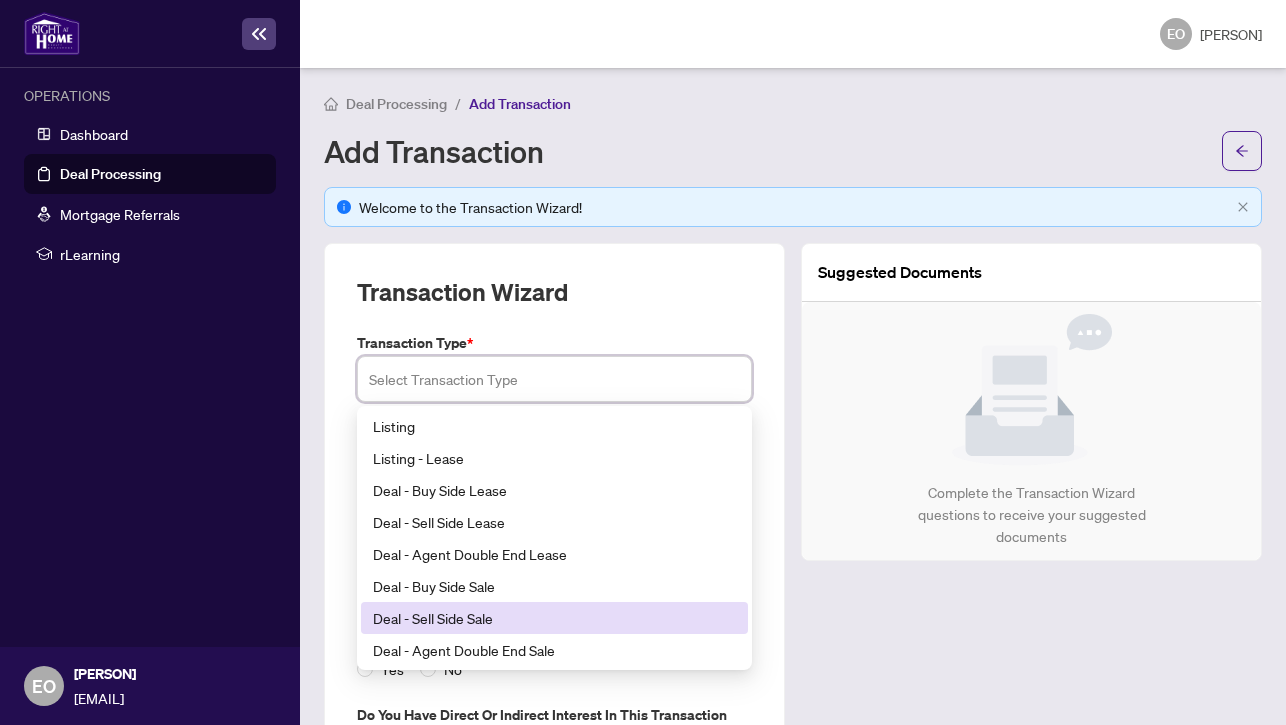 click on "Deal - Sell Side Sale" at bounding box center (554, 618) 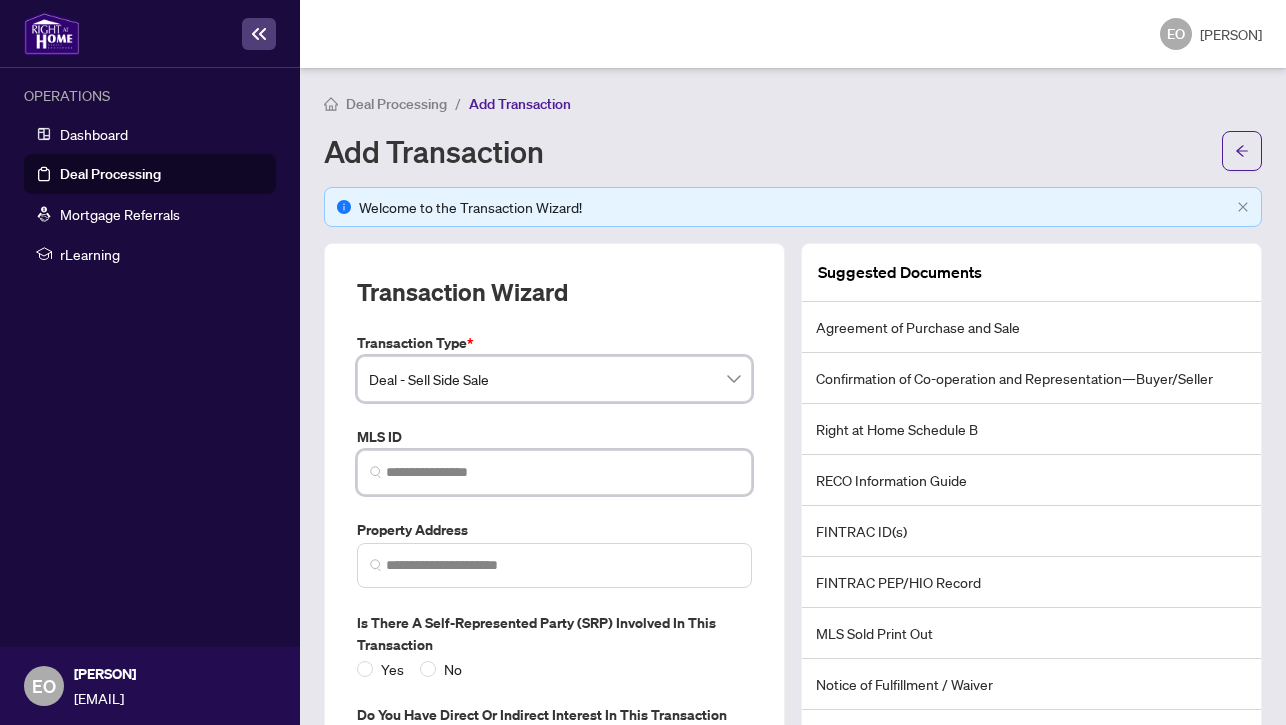 click at bounding box center [562, 472] 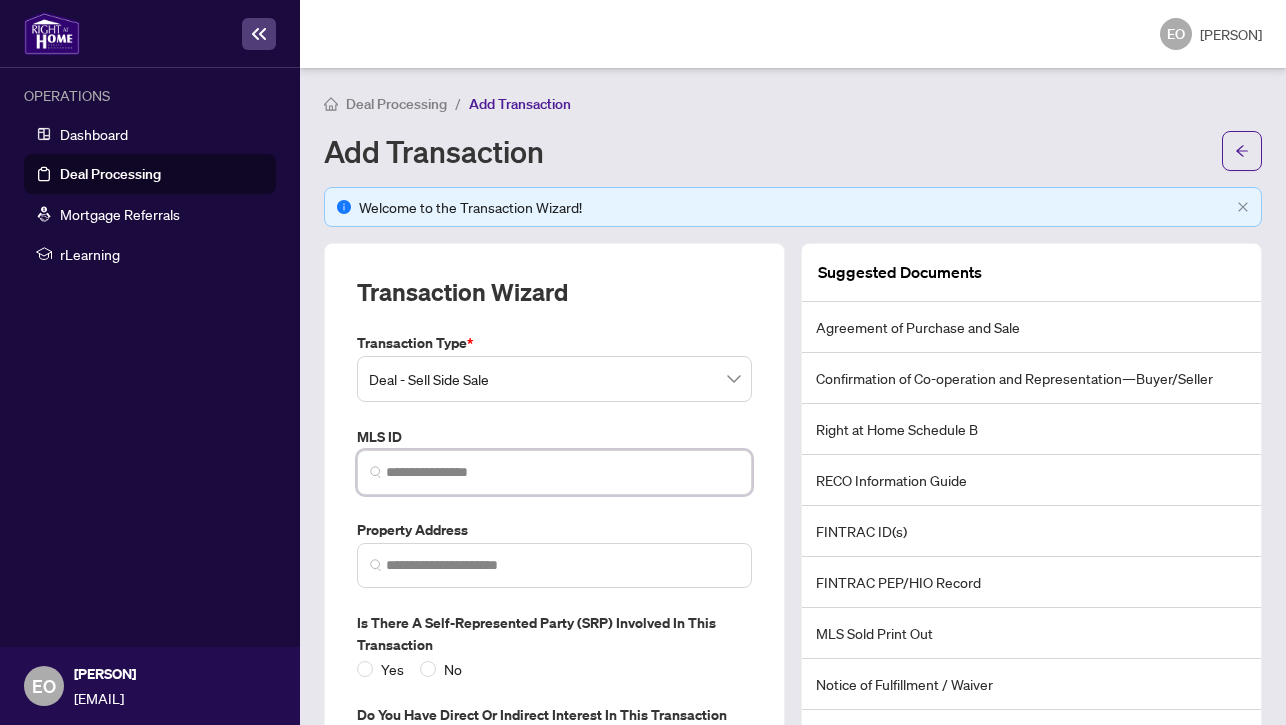 scroll, scrollTop: 172, scrollLeft: 0, axis: vertical 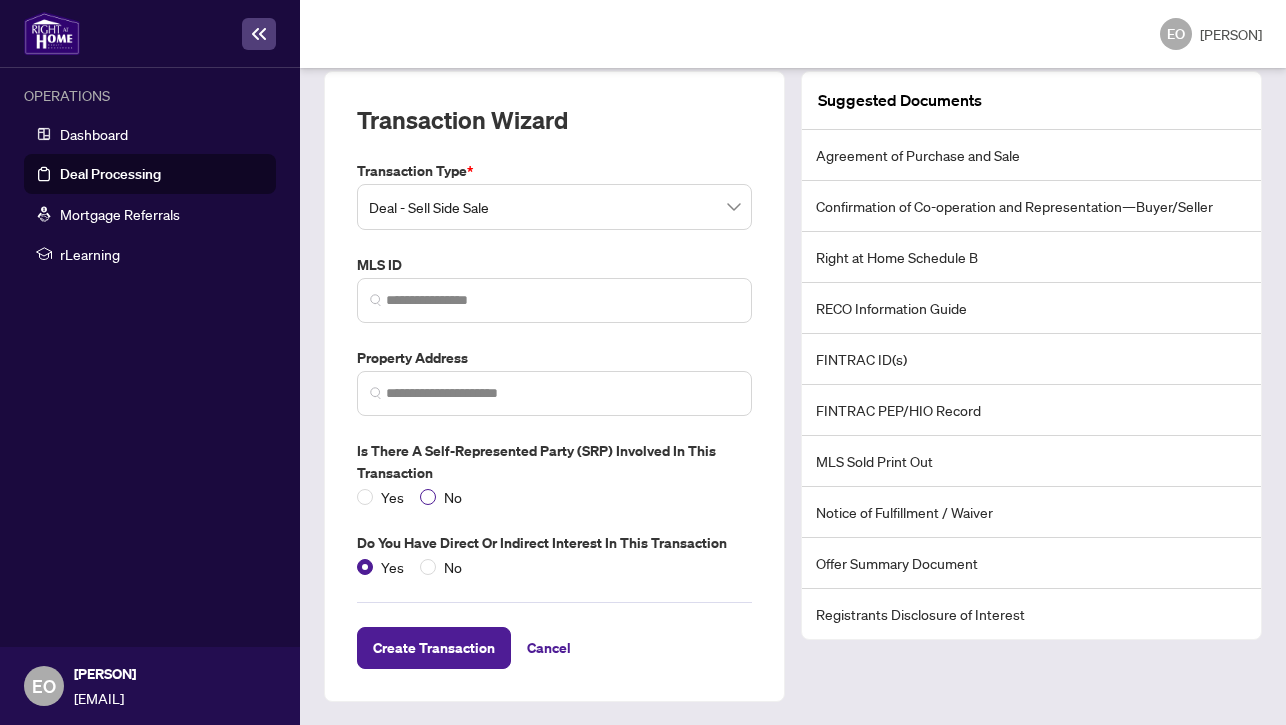 click on "No" at bounding box center (392, 497) 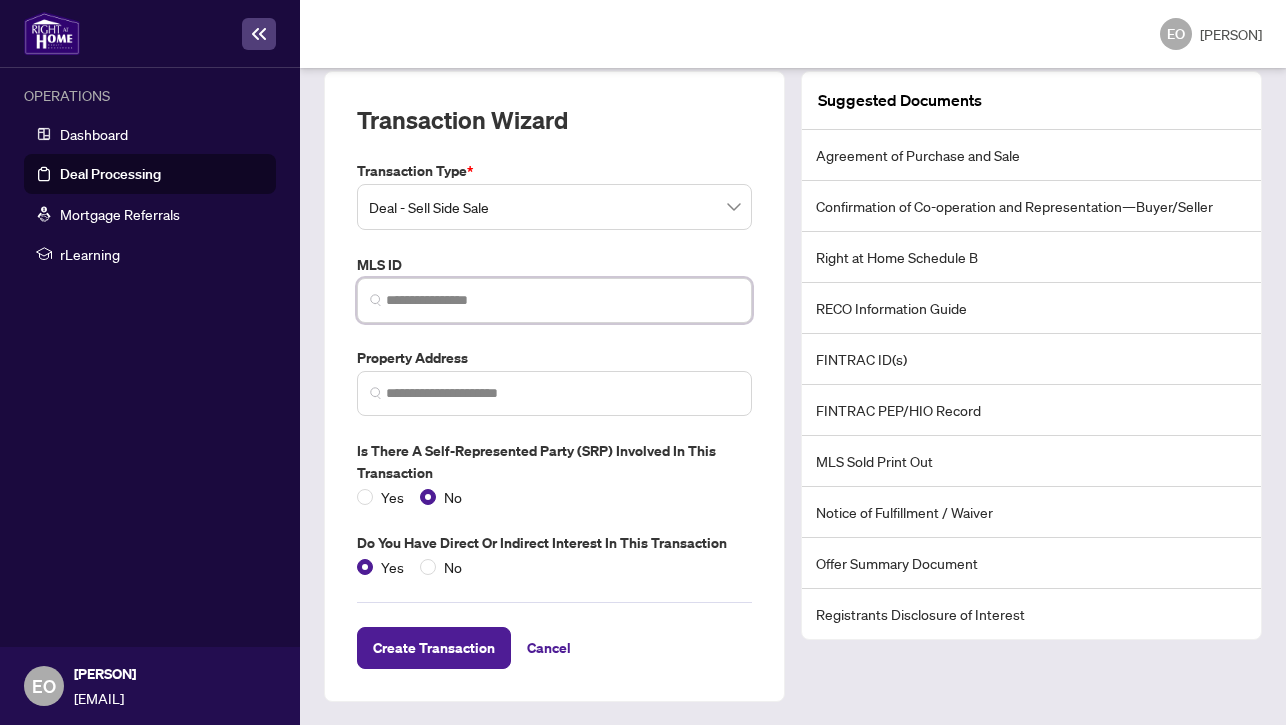 click at bounding box center (562, 300) 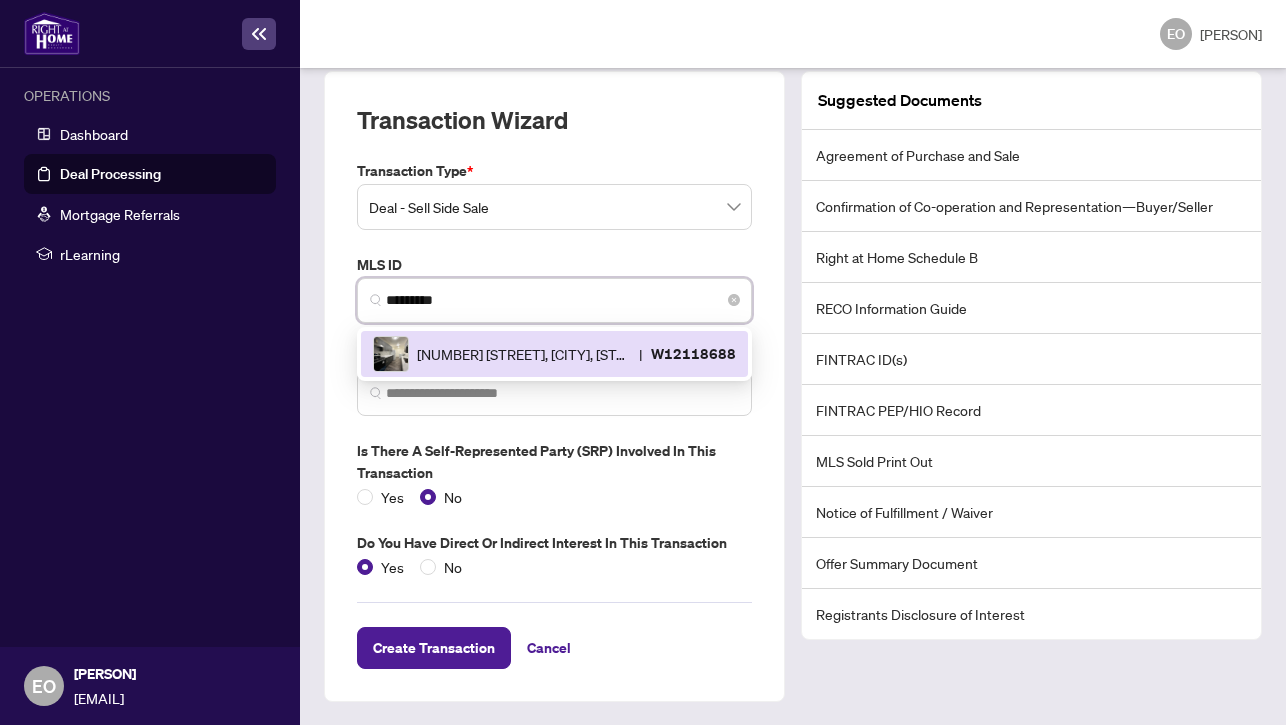 click on "[NUMBER] [STREET], [CITY], [STATE] [POSTAL CODE], [COUNTRY]" at bounding box center (524, 354) 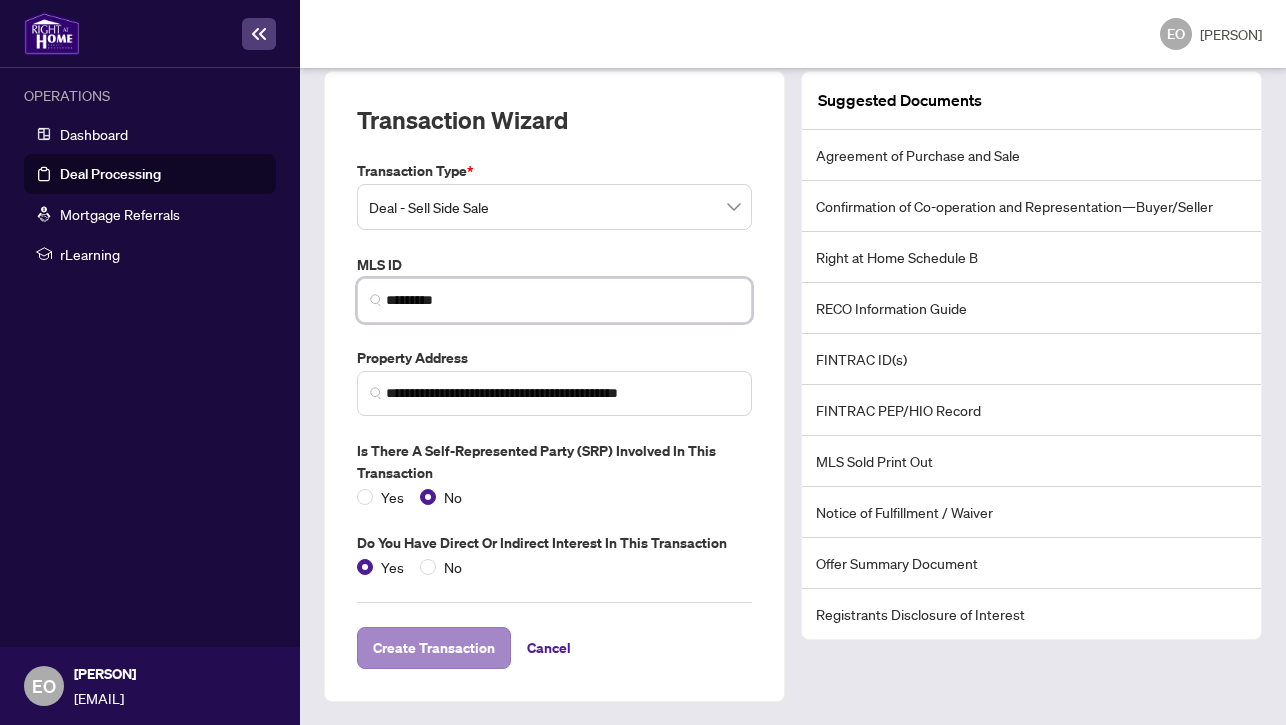 type on "*********" 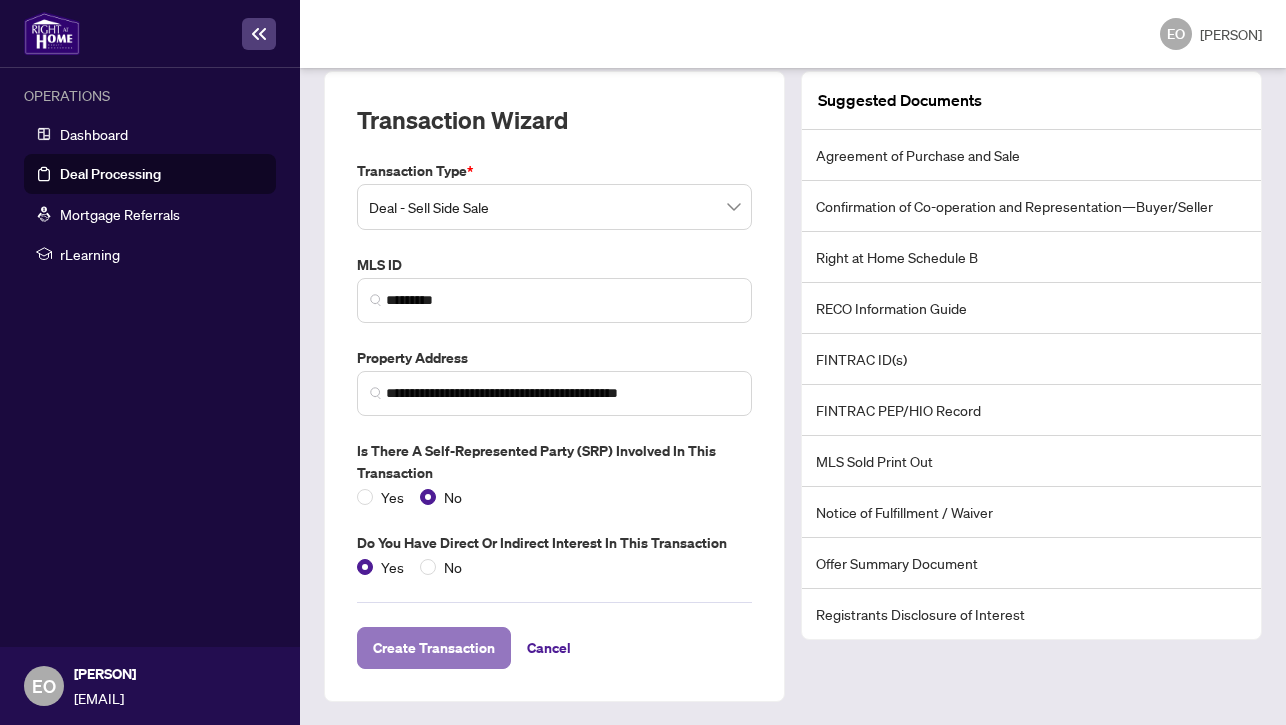 click on "Create Transaction" at bounding box center [434, 648] 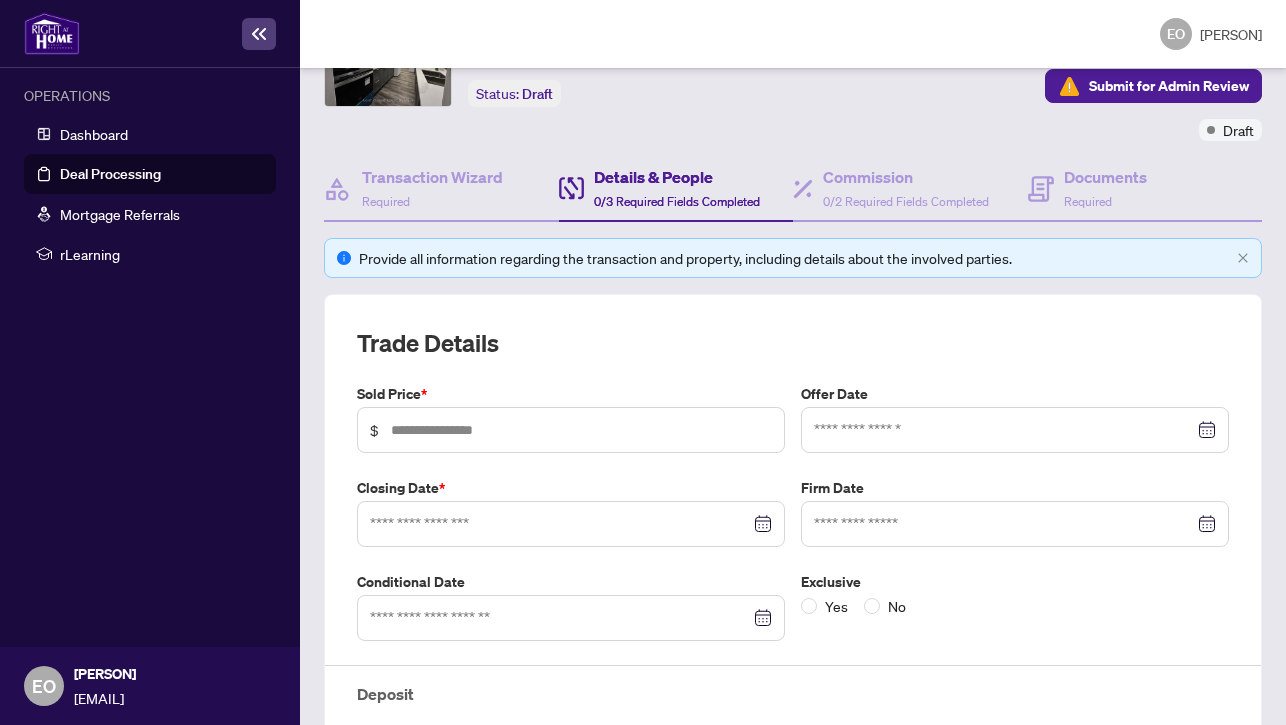 scroll, scrollTop: 119, scrollLeft: 0, axis: vertical 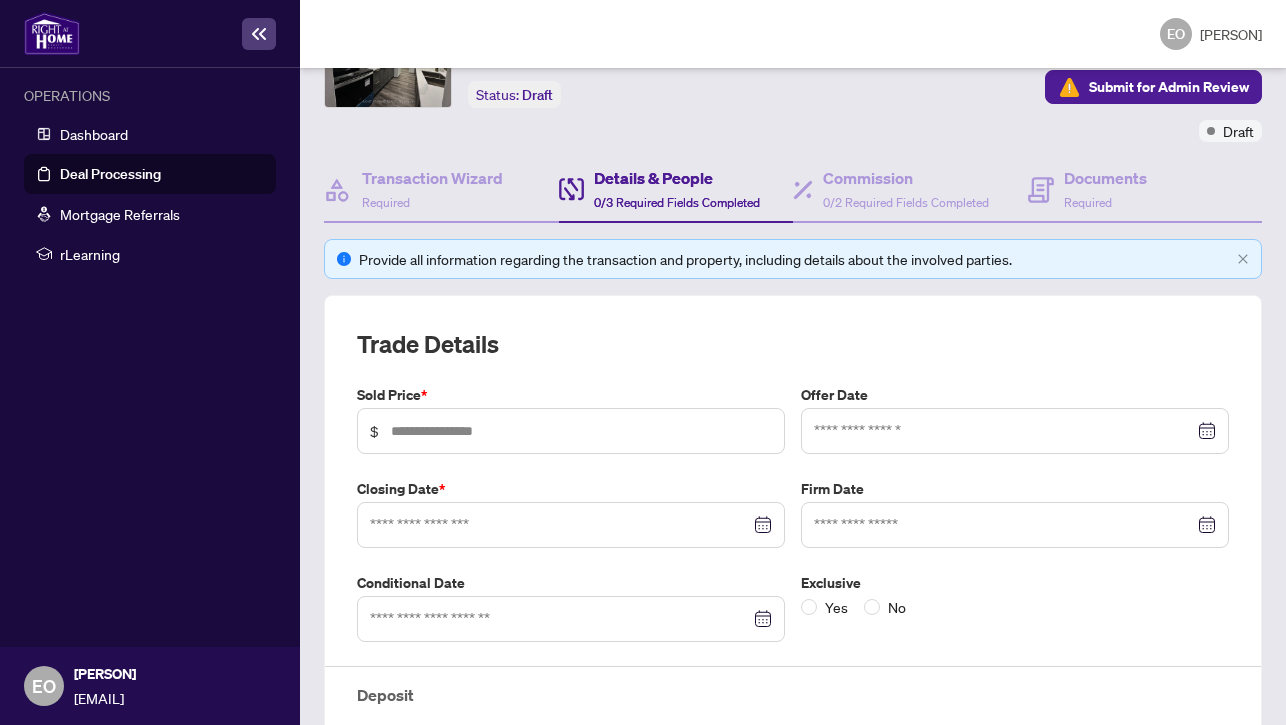 click at bounding box center [259, 34] 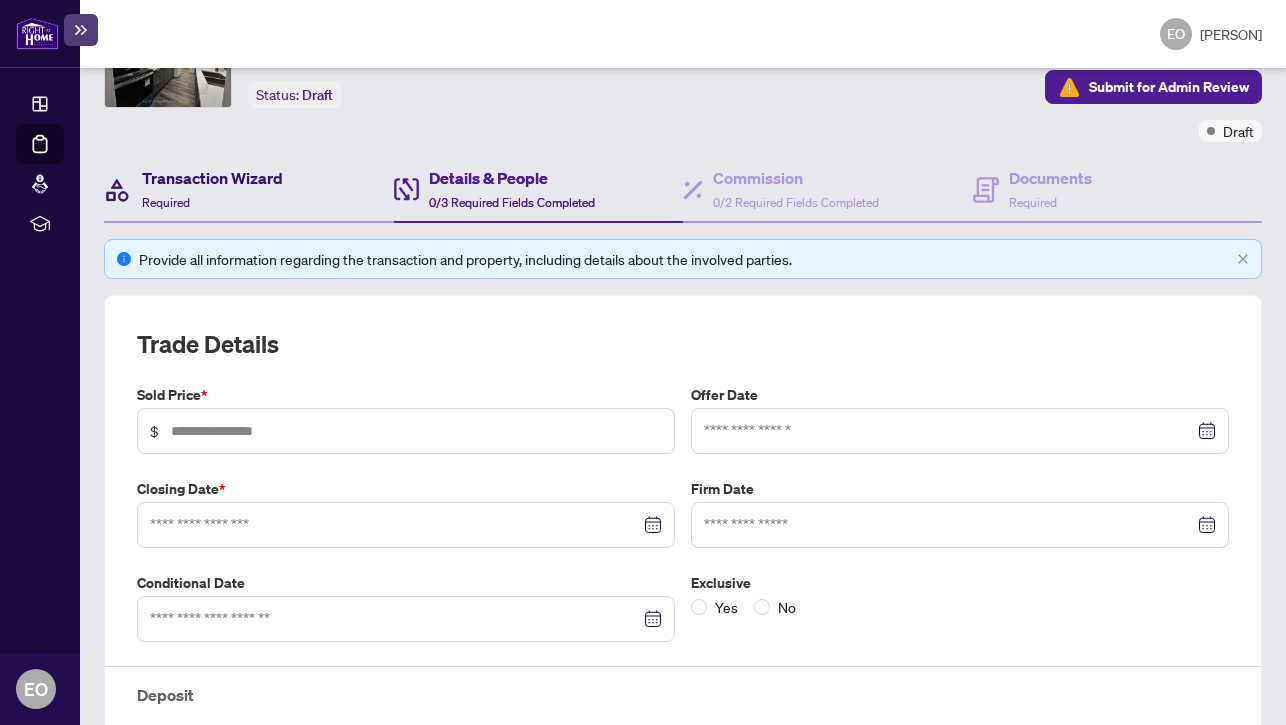click on "Transaction Wizard Required" at bounding box center [212, 189] 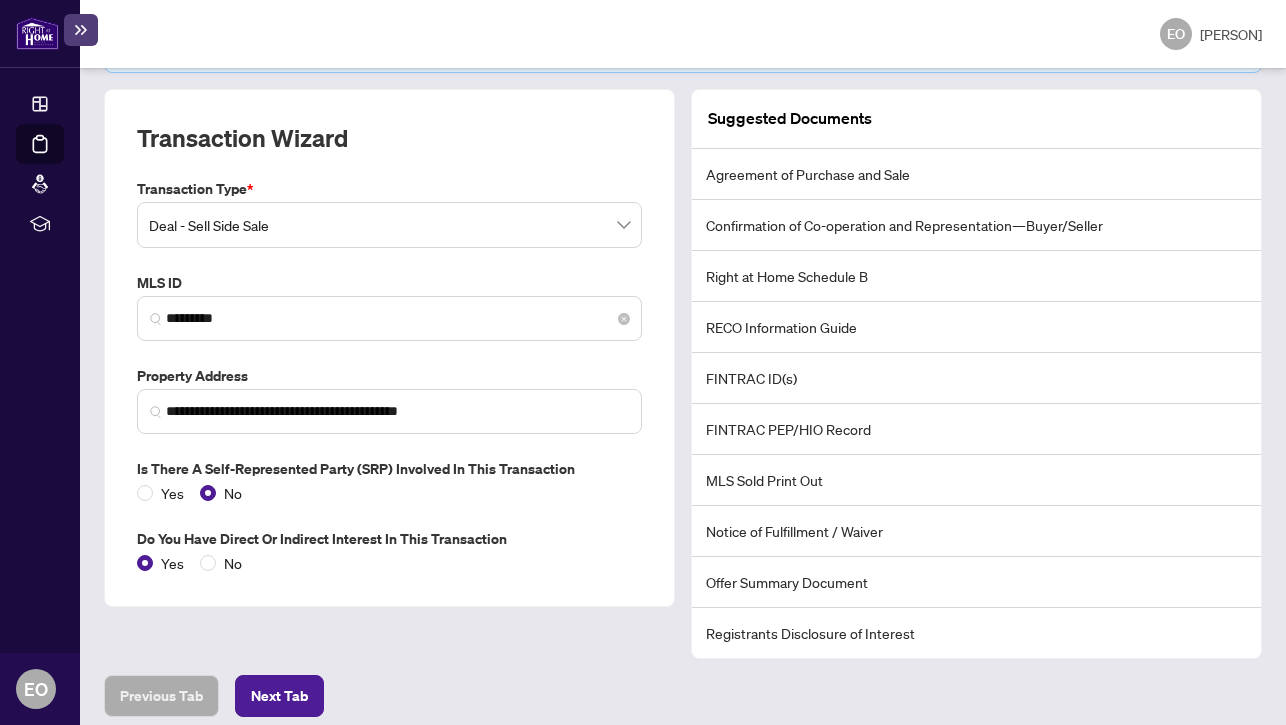 scroll, scrollTop: 0, scrollLeft: 0, axis: both 